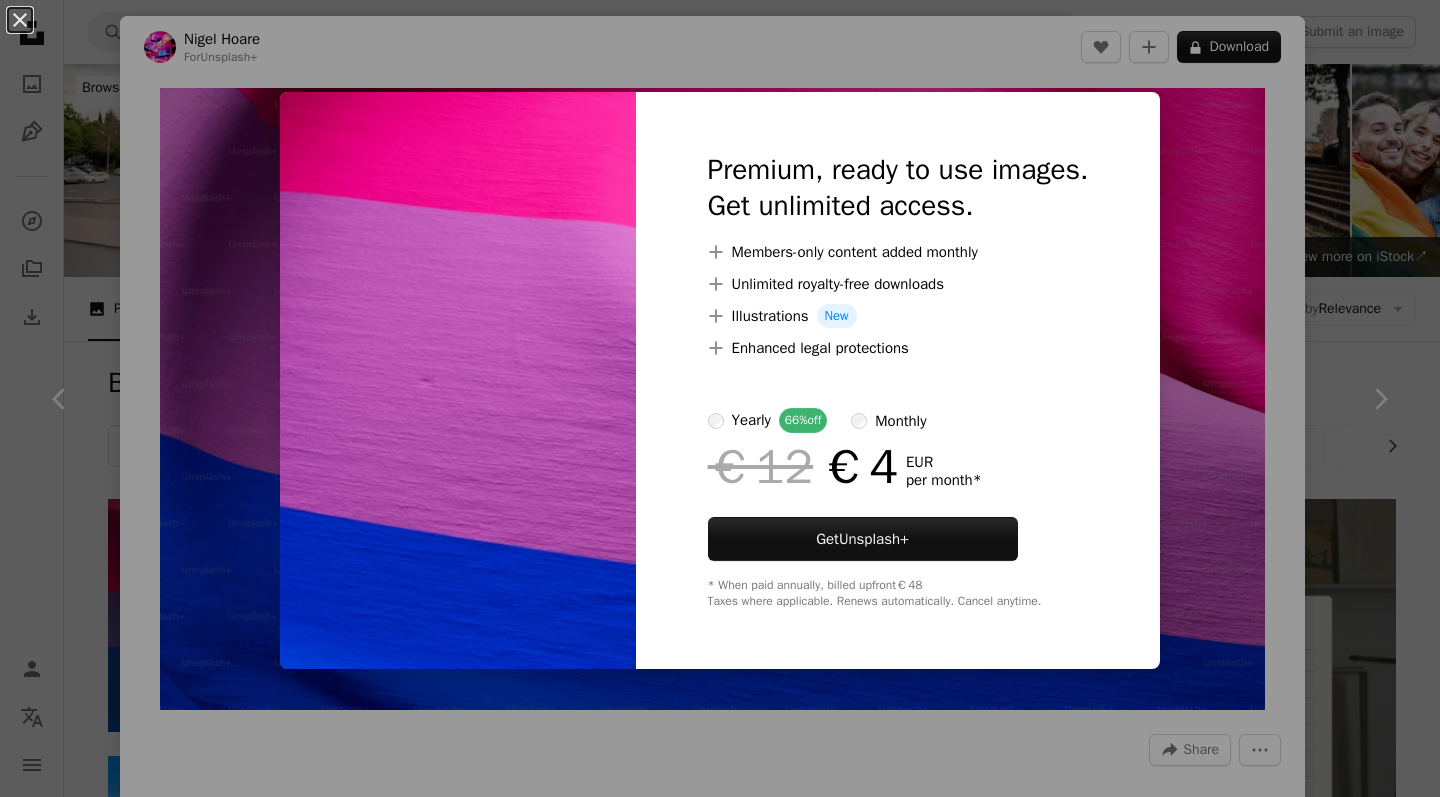 scroll, scrollTop: 771, scrollLeft: 0, axis: vertical 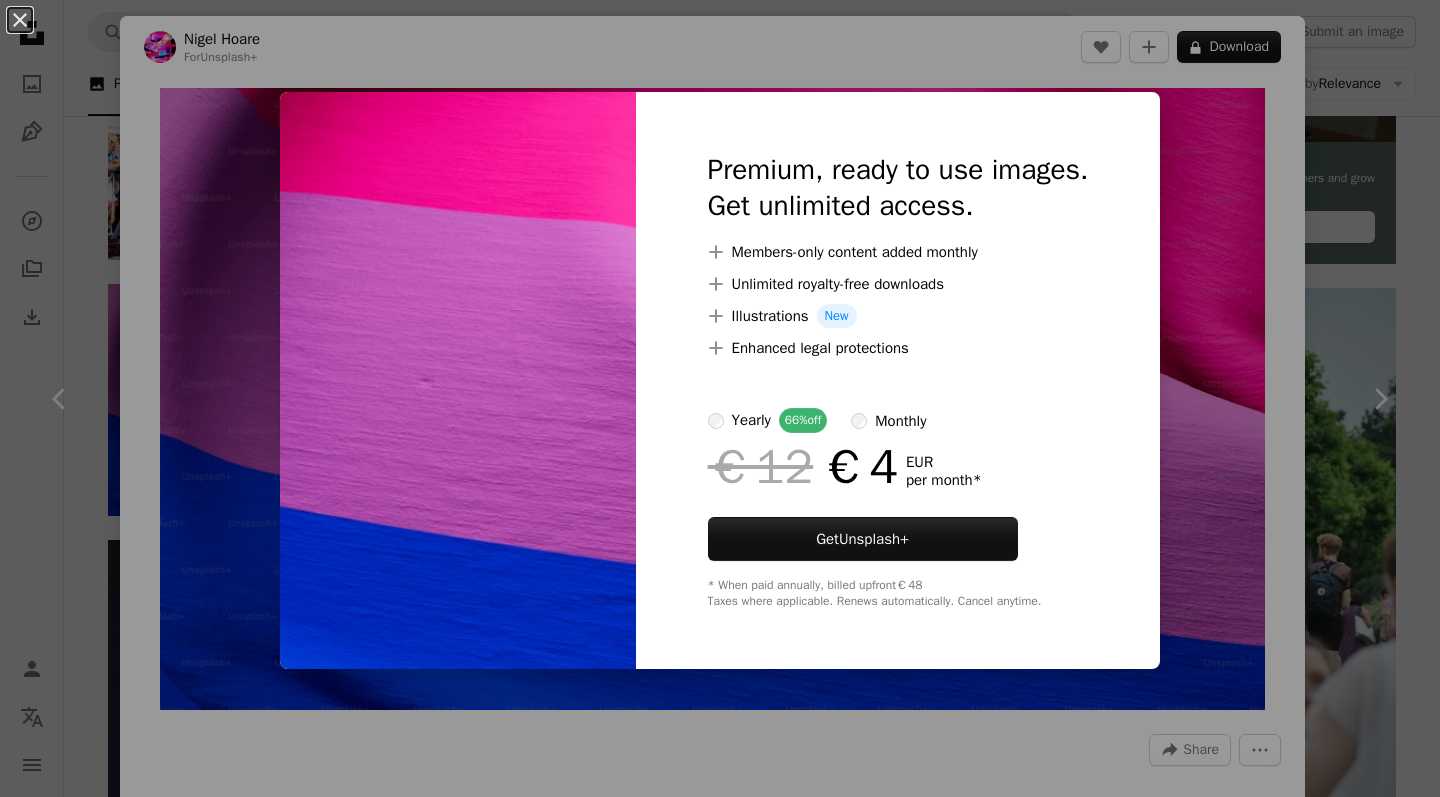 click at bounding box center (458, 380) 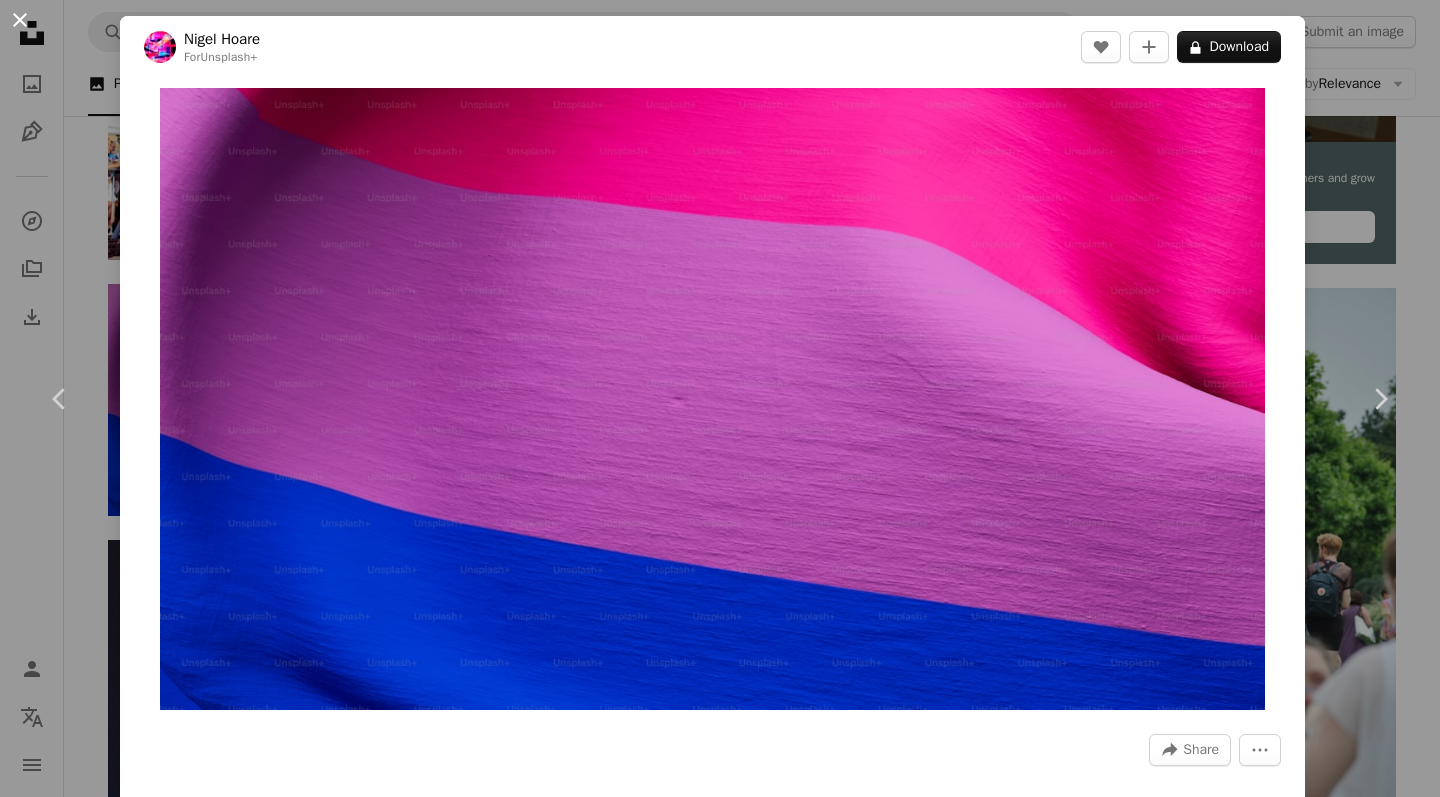 click on "An X shape" at bounding box center (20, 20) 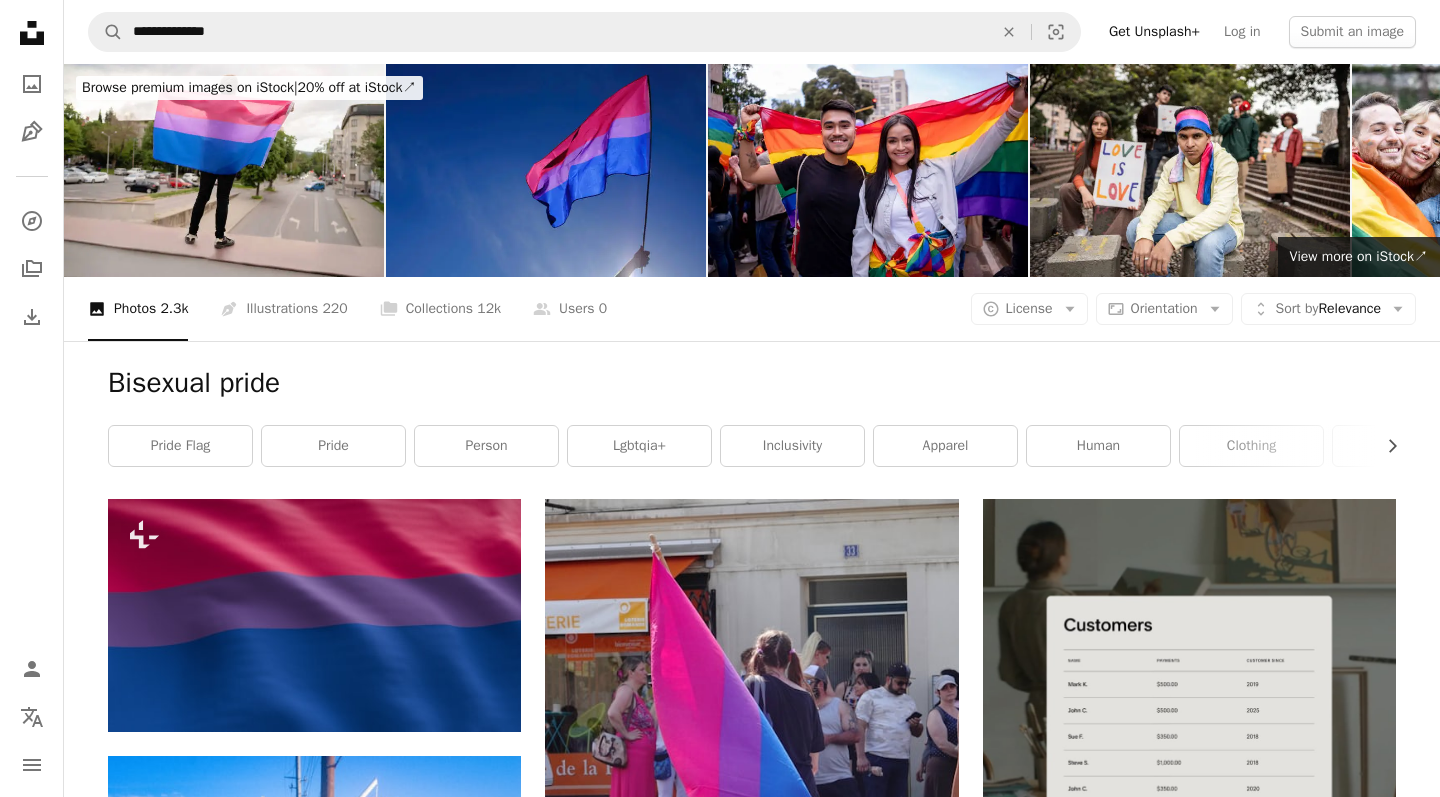 scroll, scrollTop: 0, scrollLeft: 0, axis: both 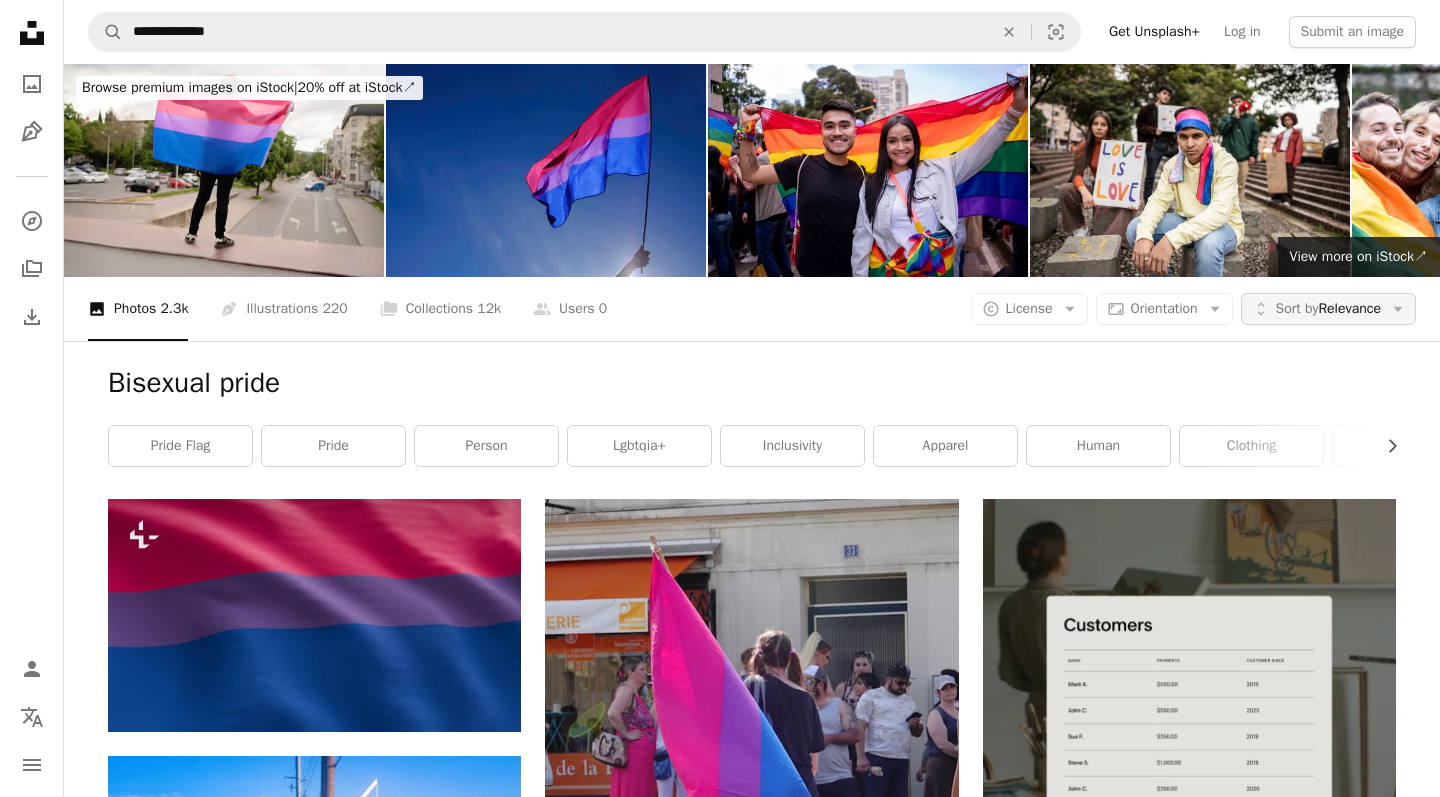 click on "Sort by  Relevance" at bounding box center [1328, 309] 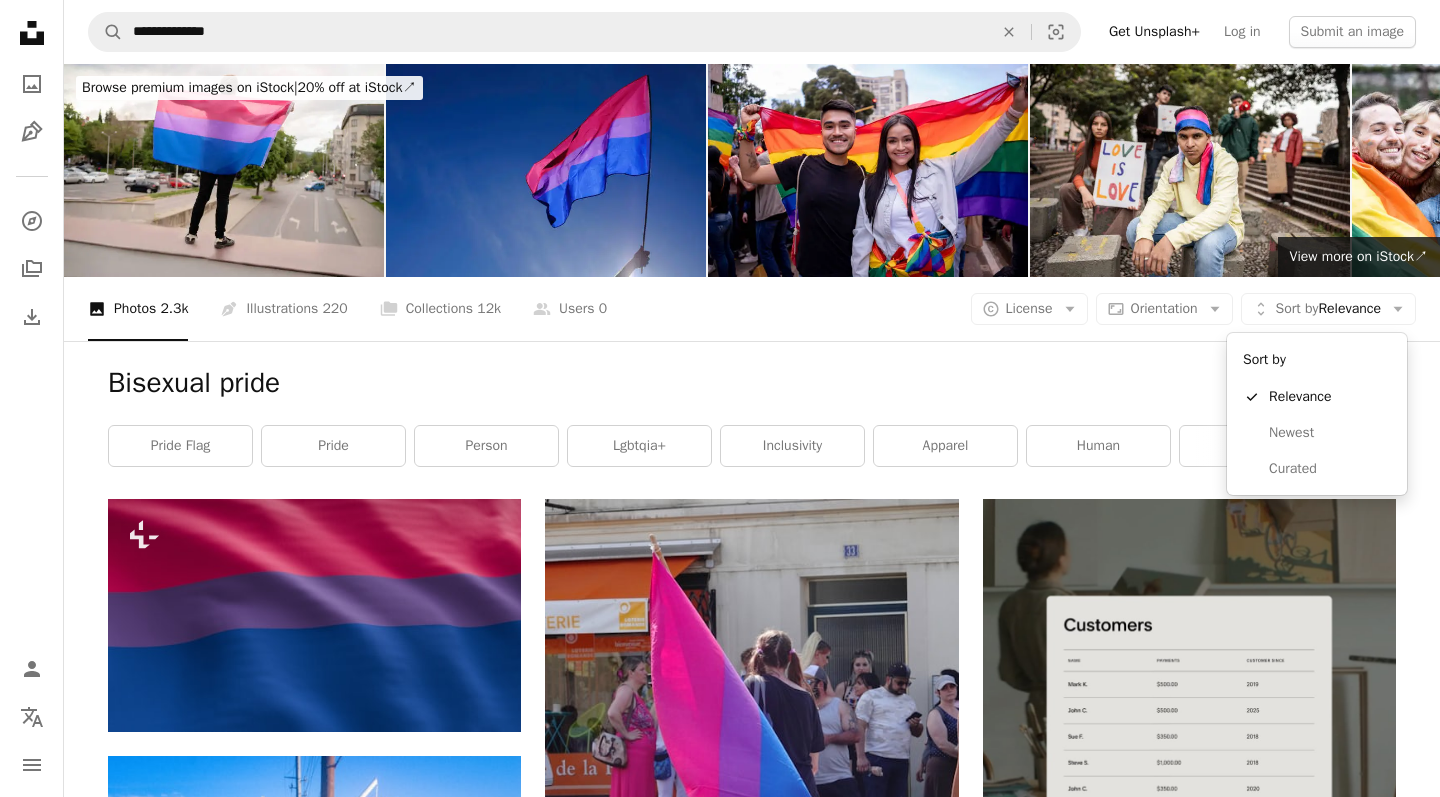 click on "**********" at bounding box center (720, 2647) 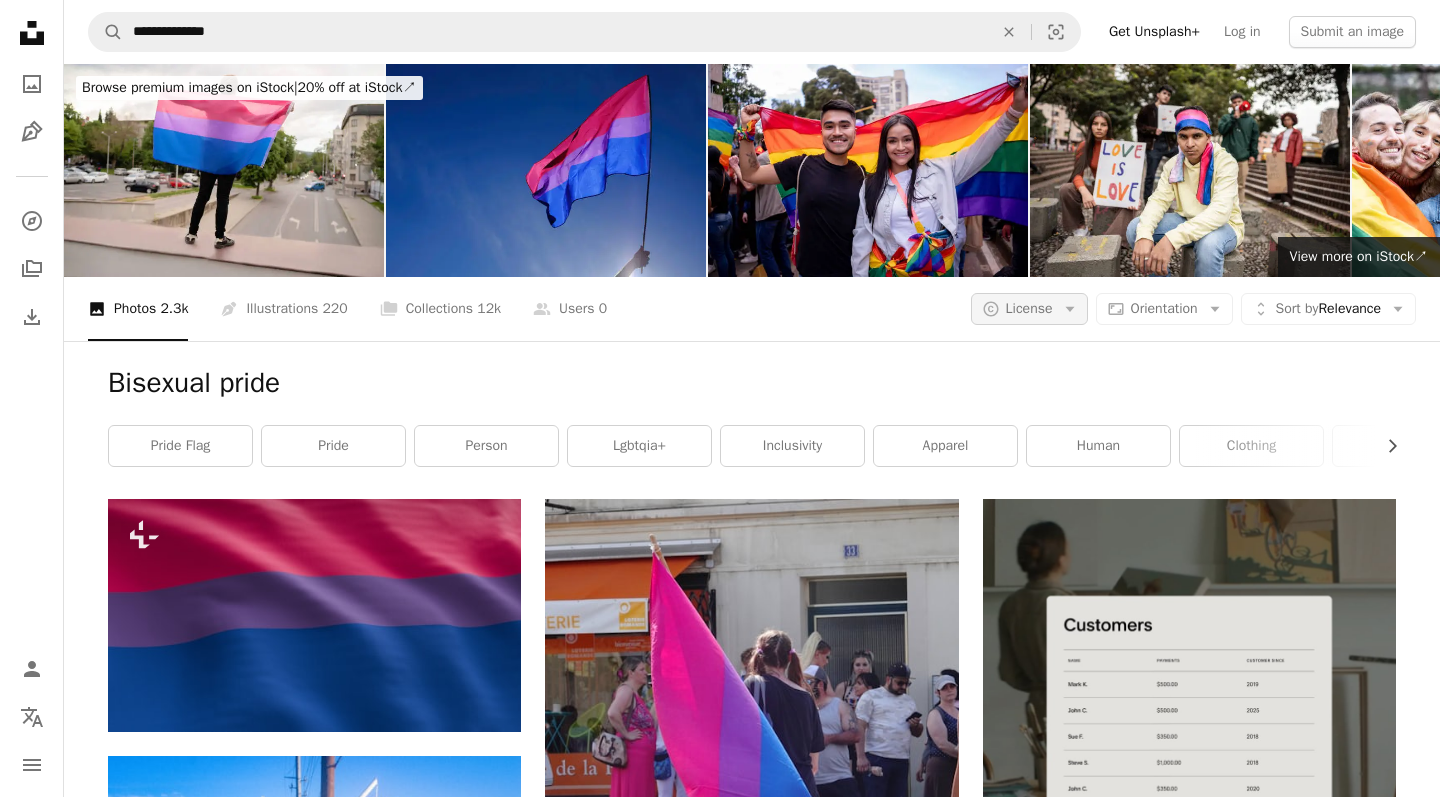 click on "A copyright icon © License Arrow down" at bounding box center (1029, 309) 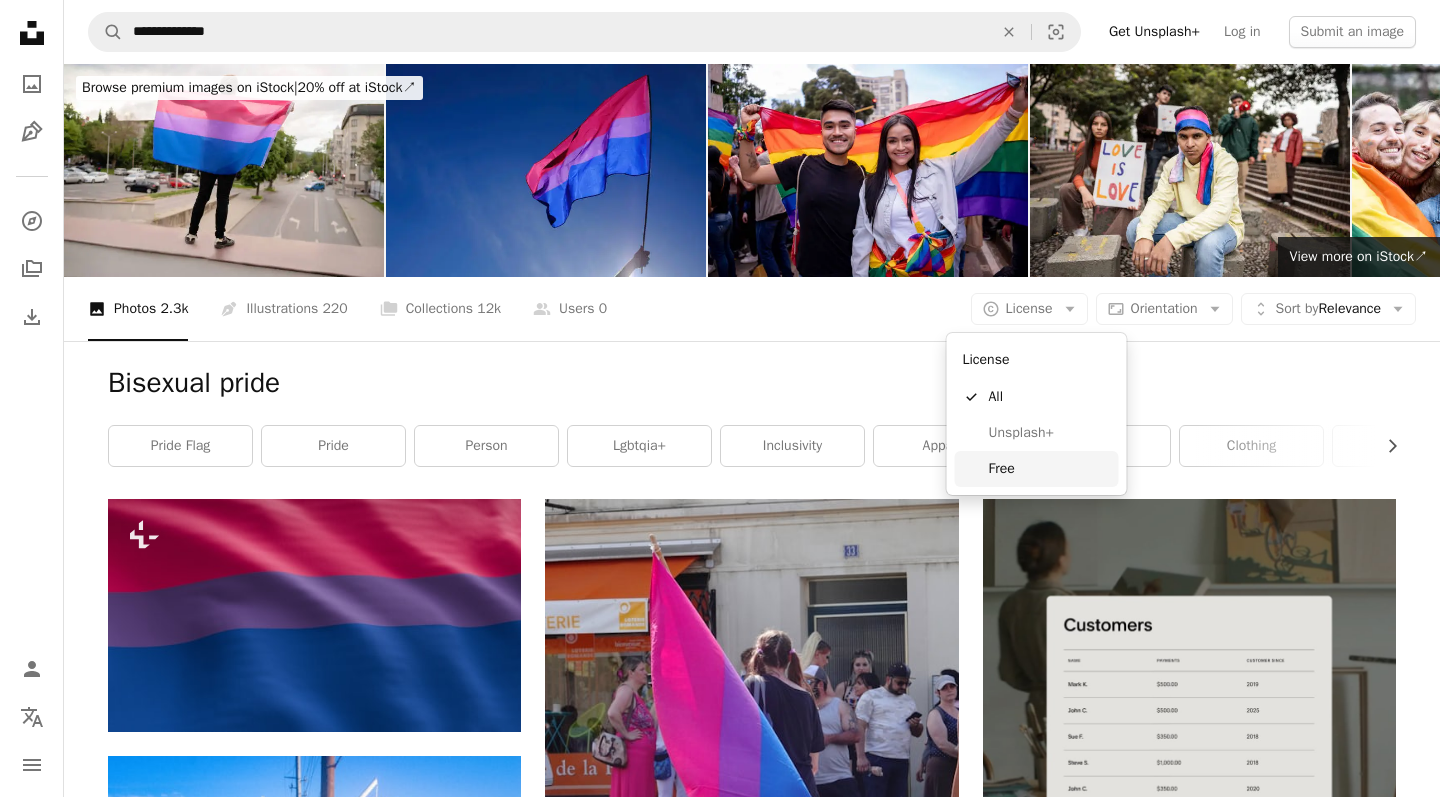 click on "Free" at bounding box center [1050, 469] 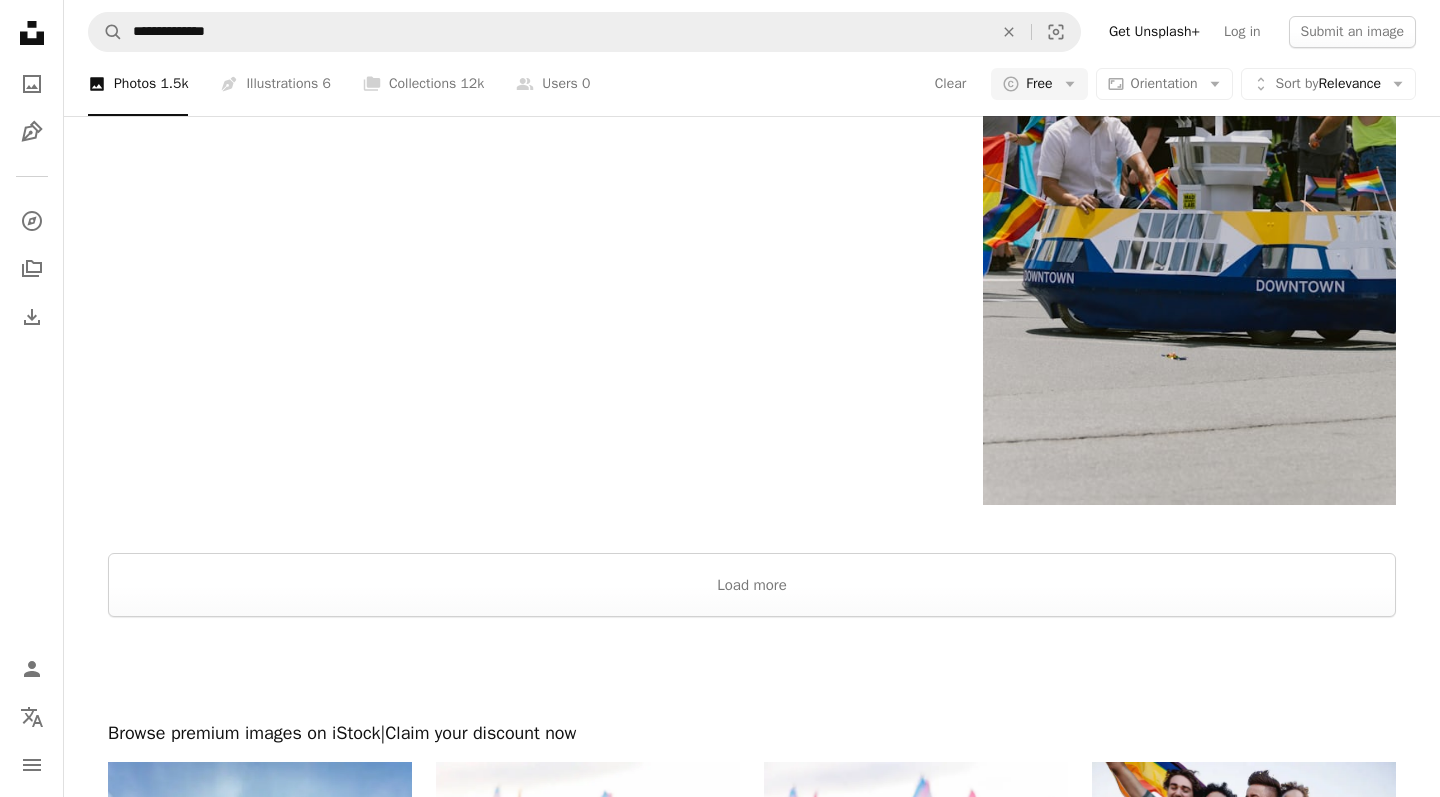 scroll, scrollTop: 4720, scrollLeft: 0, axis: vertical 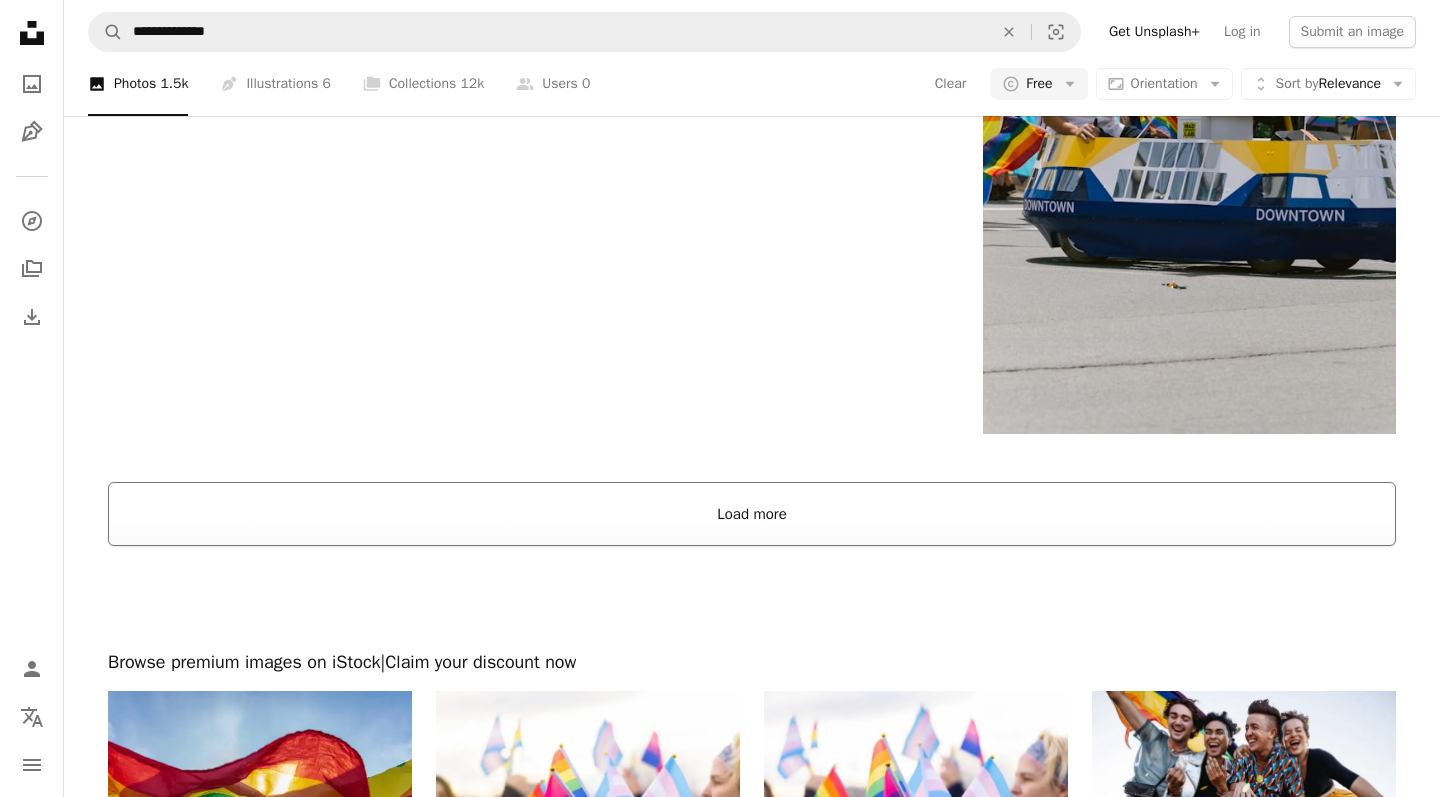 click on "Load more" at bounding box center [752, 514] 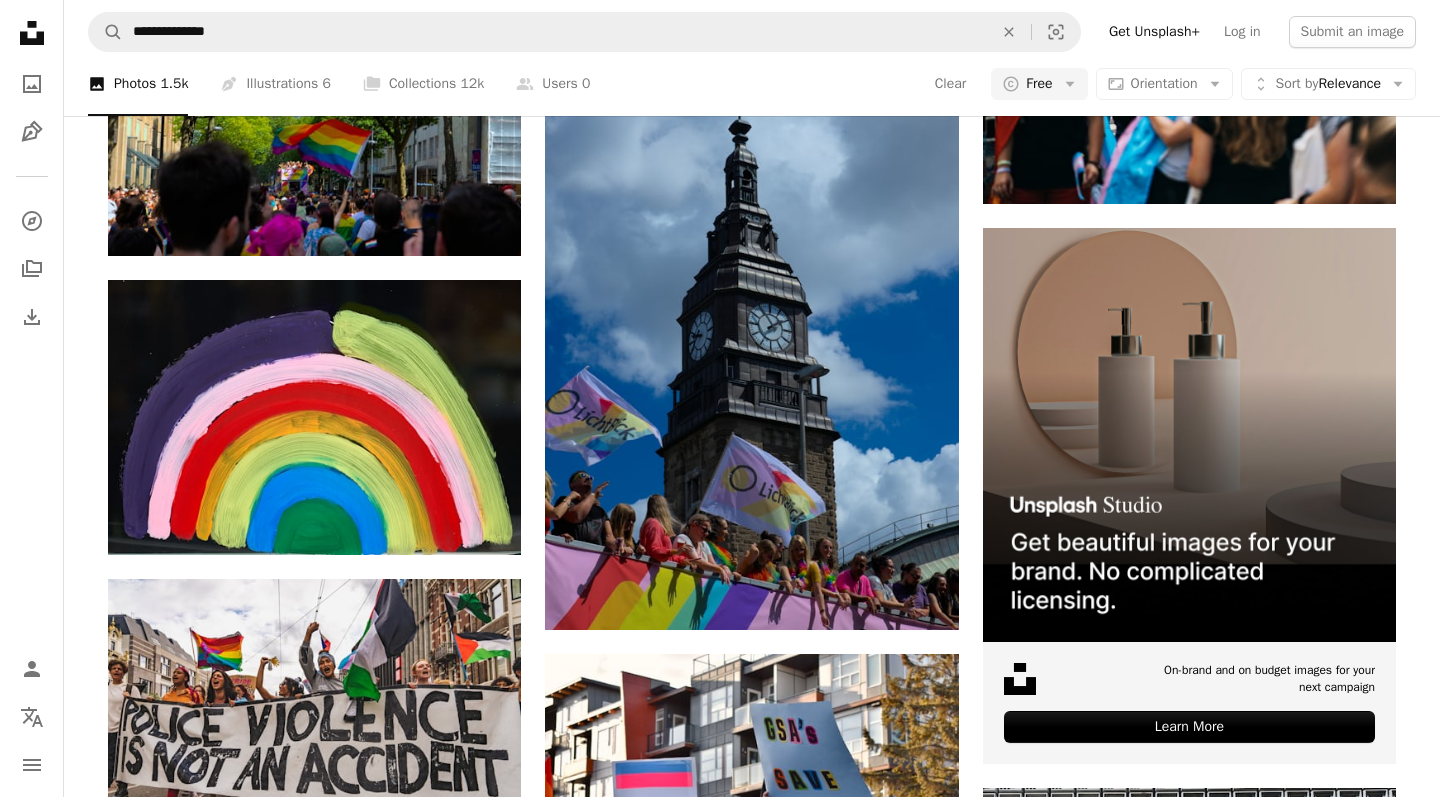 scroll, scrollTop: 9676, scrollLeft: 0, axis: vertical 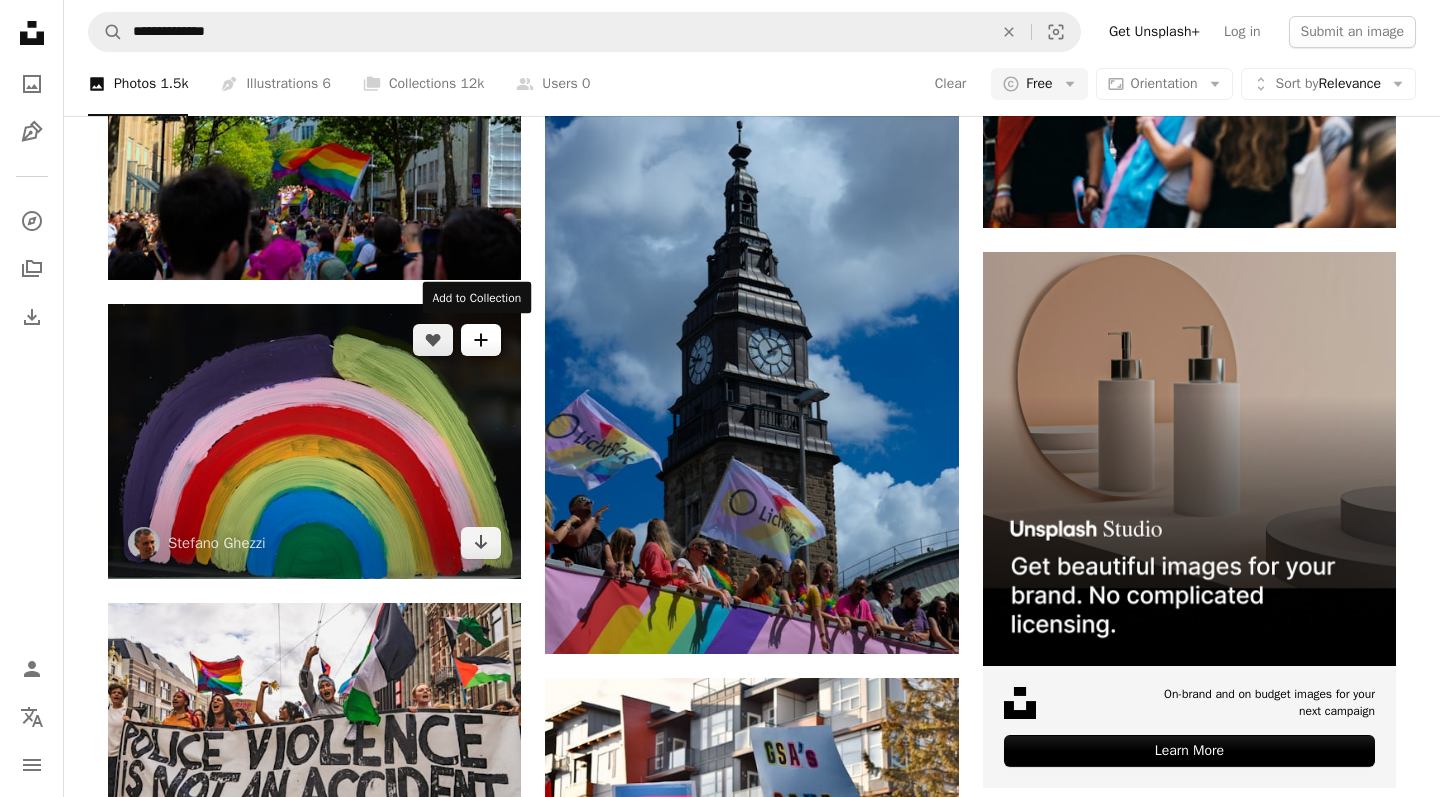 click on "A plus sign" at bounding box center (481, 340) 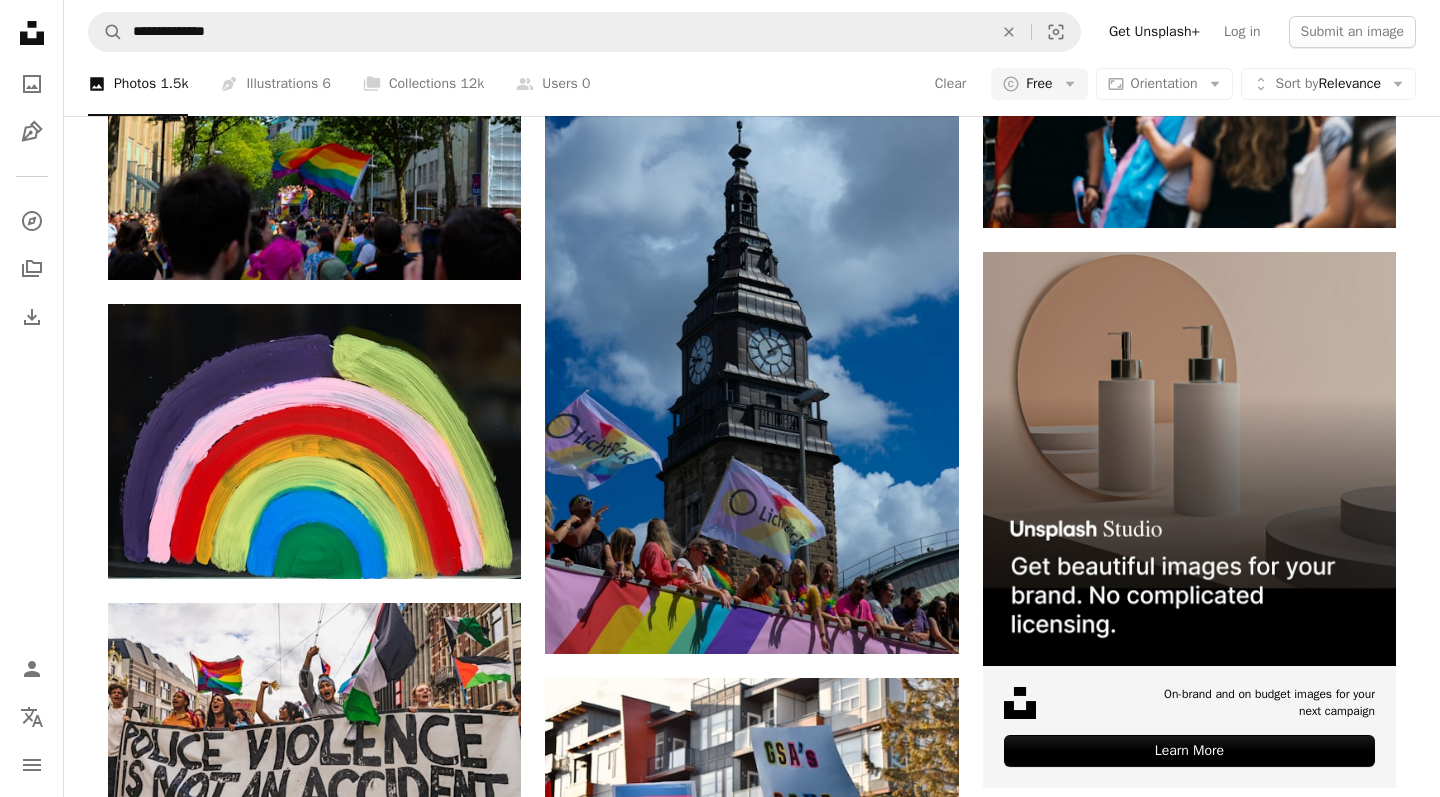 type on "**********" 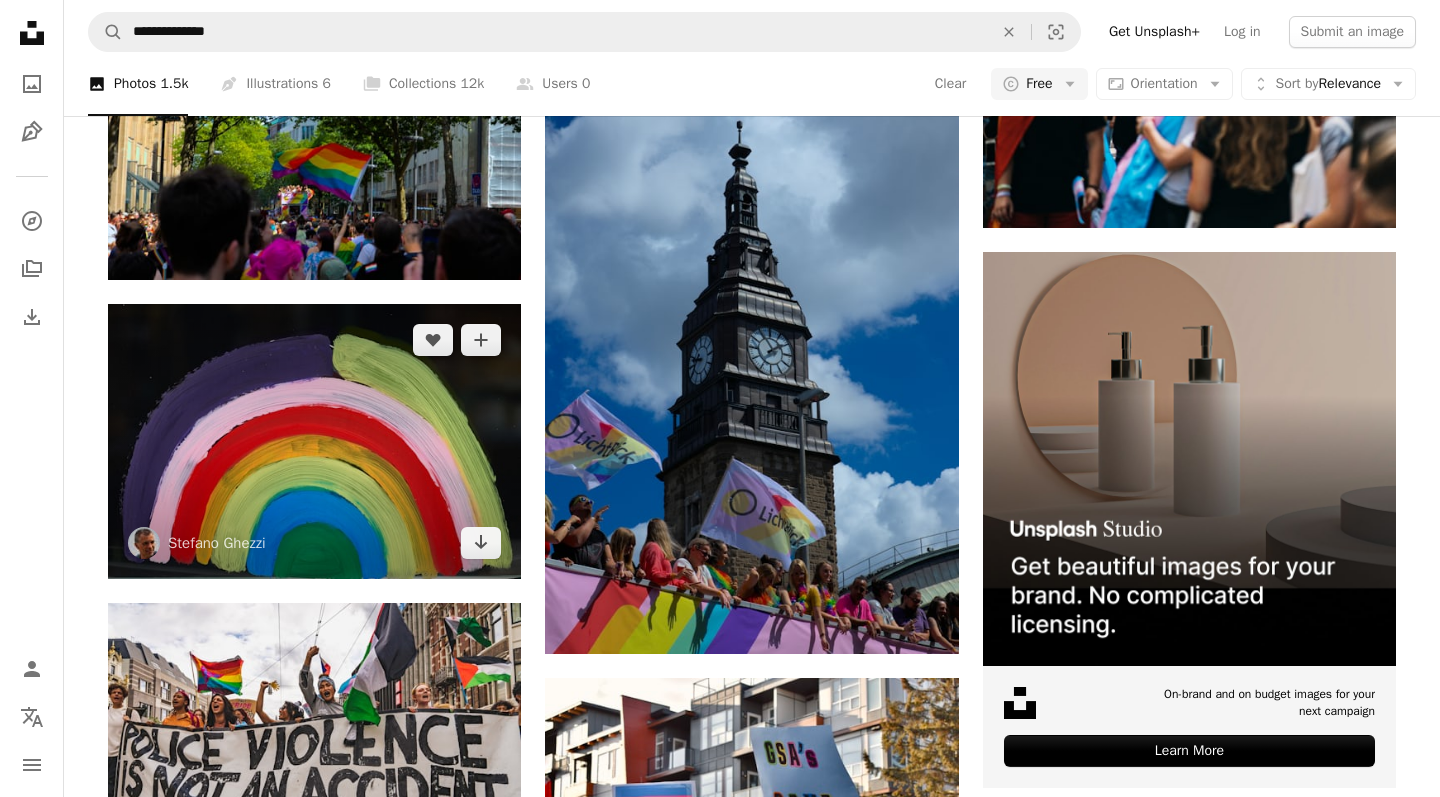 click at bounding box center [314, 441] 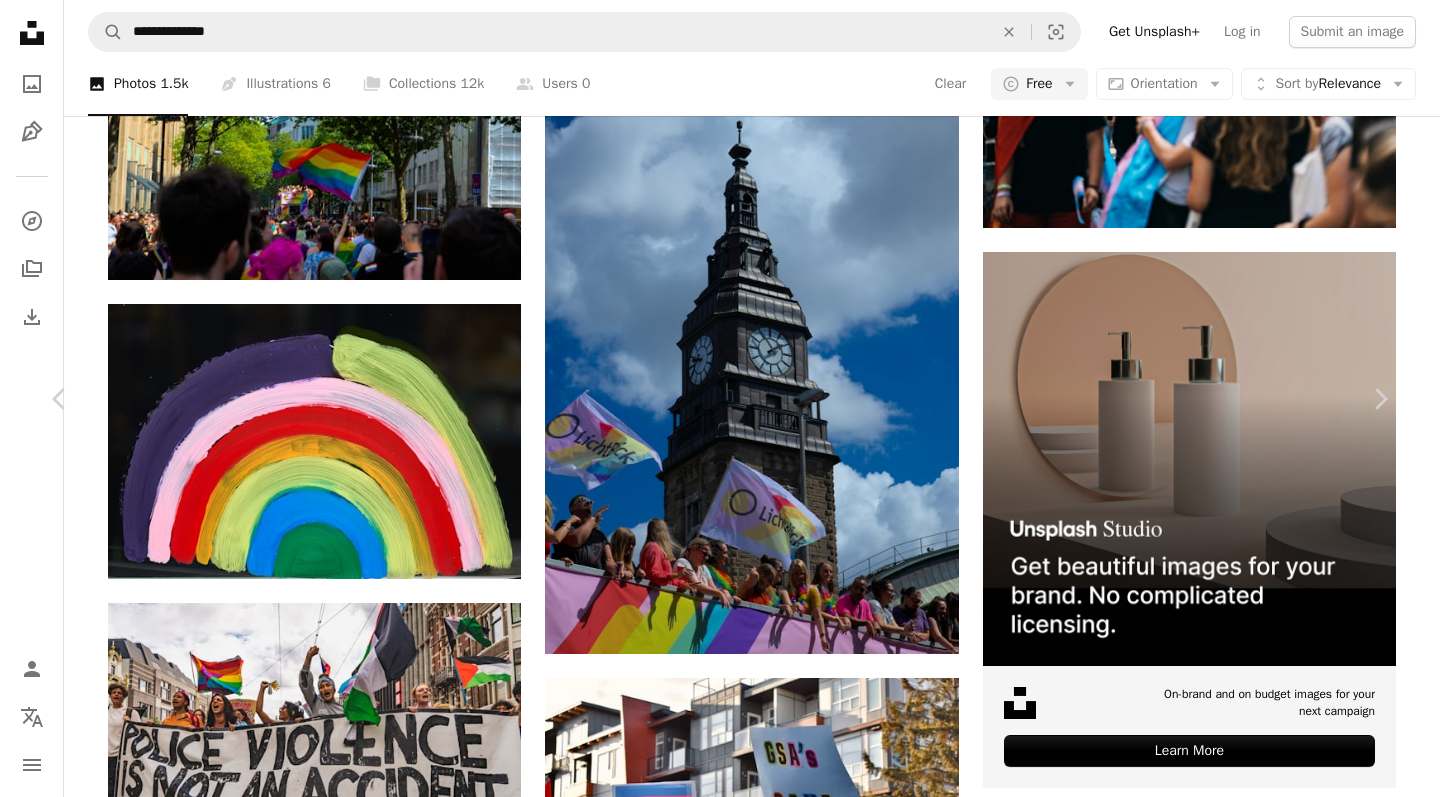 scroll, scrollTop: 187, scrollLeft: 0, axis: vertical 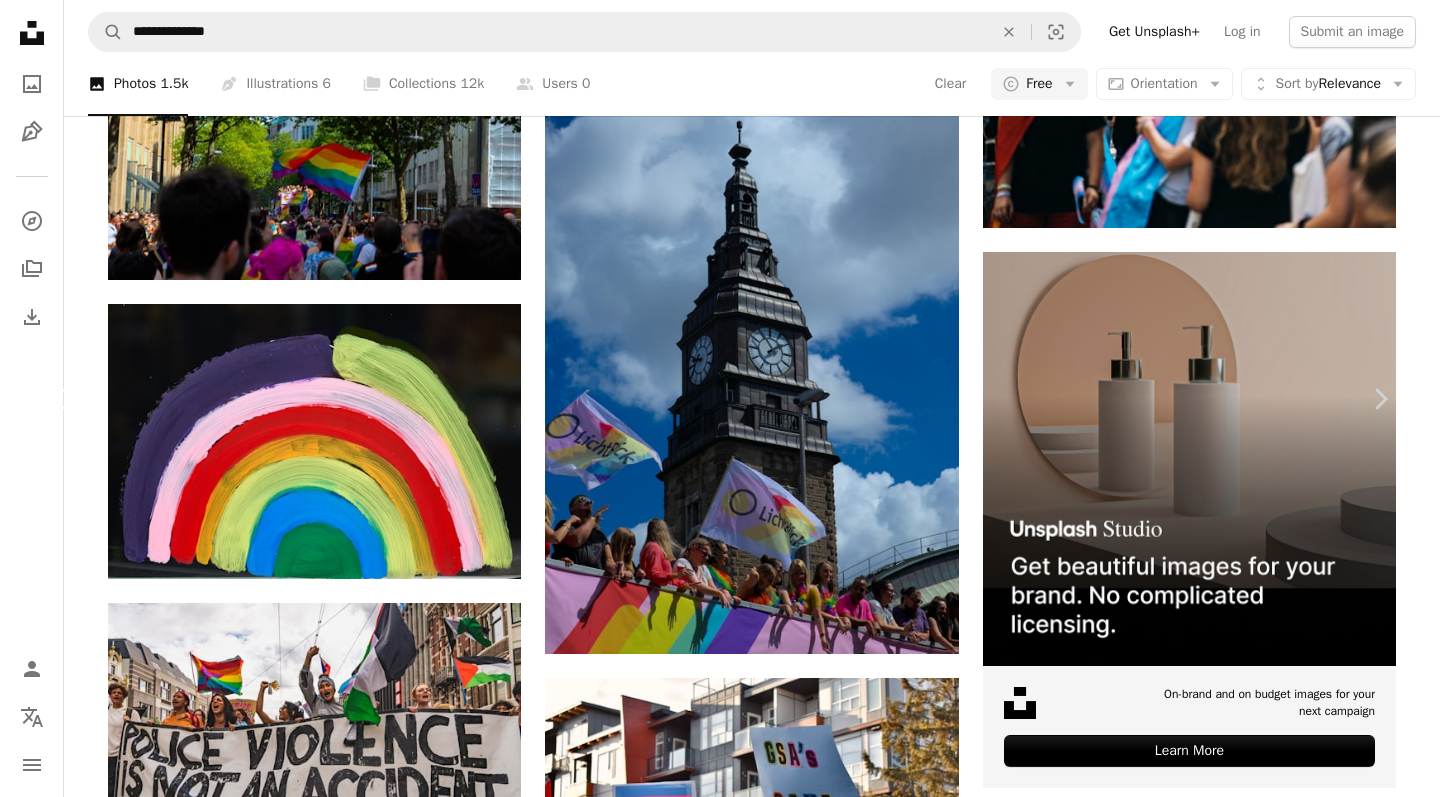 click on "Chevron left" at bounding box center (60, 399) 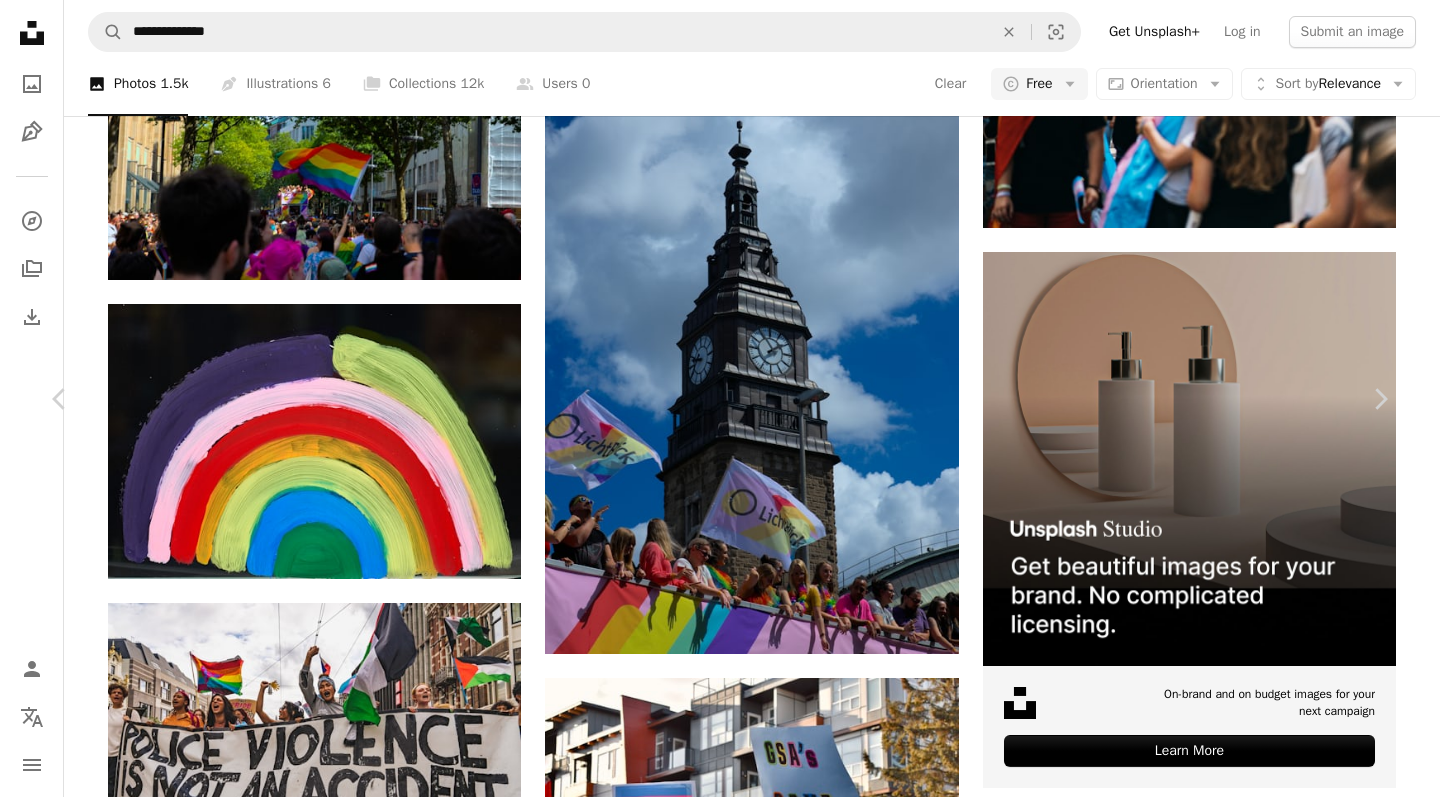click on "Download free" at bounding box center [1191, 4540] 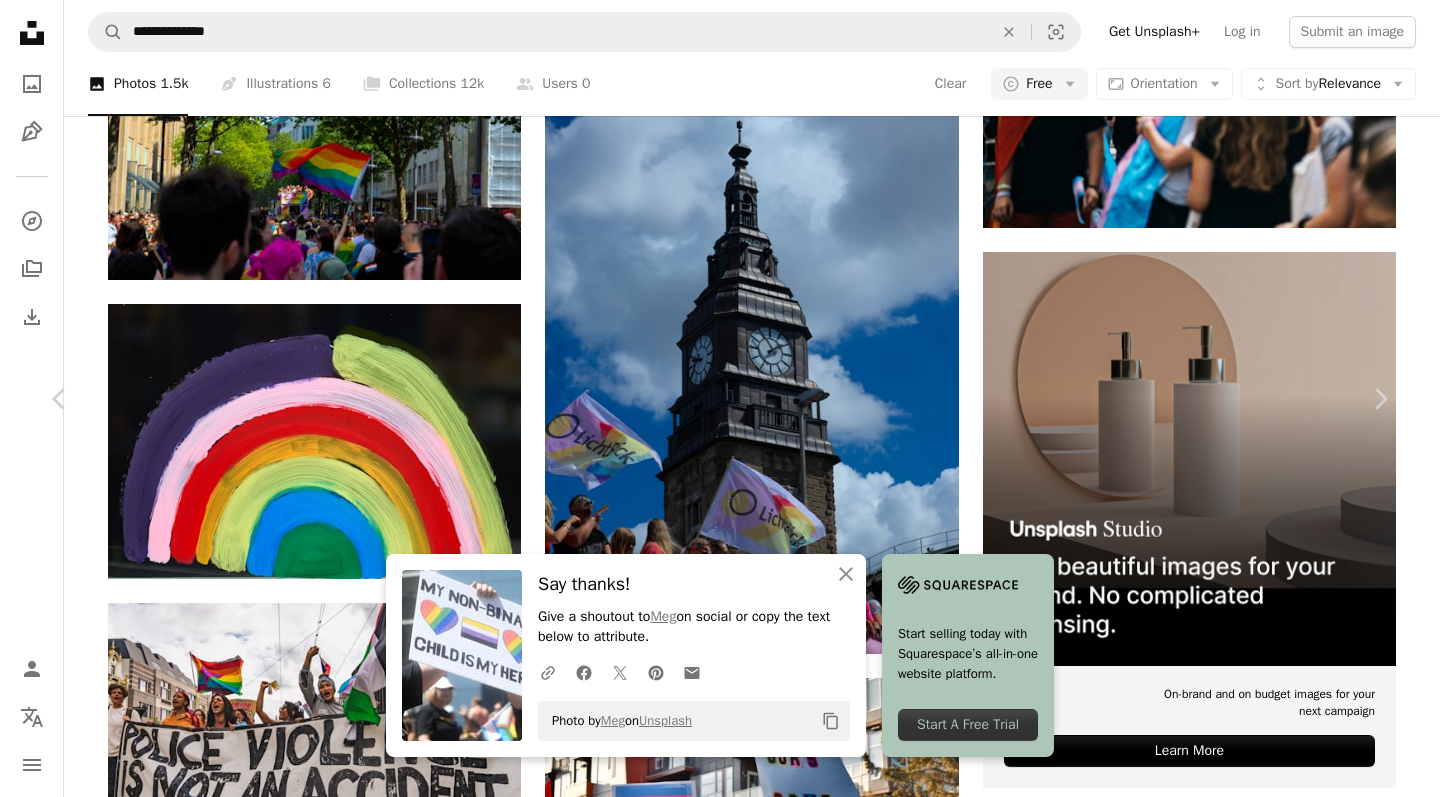click on "An X shape" at bounding box center (20, 20) 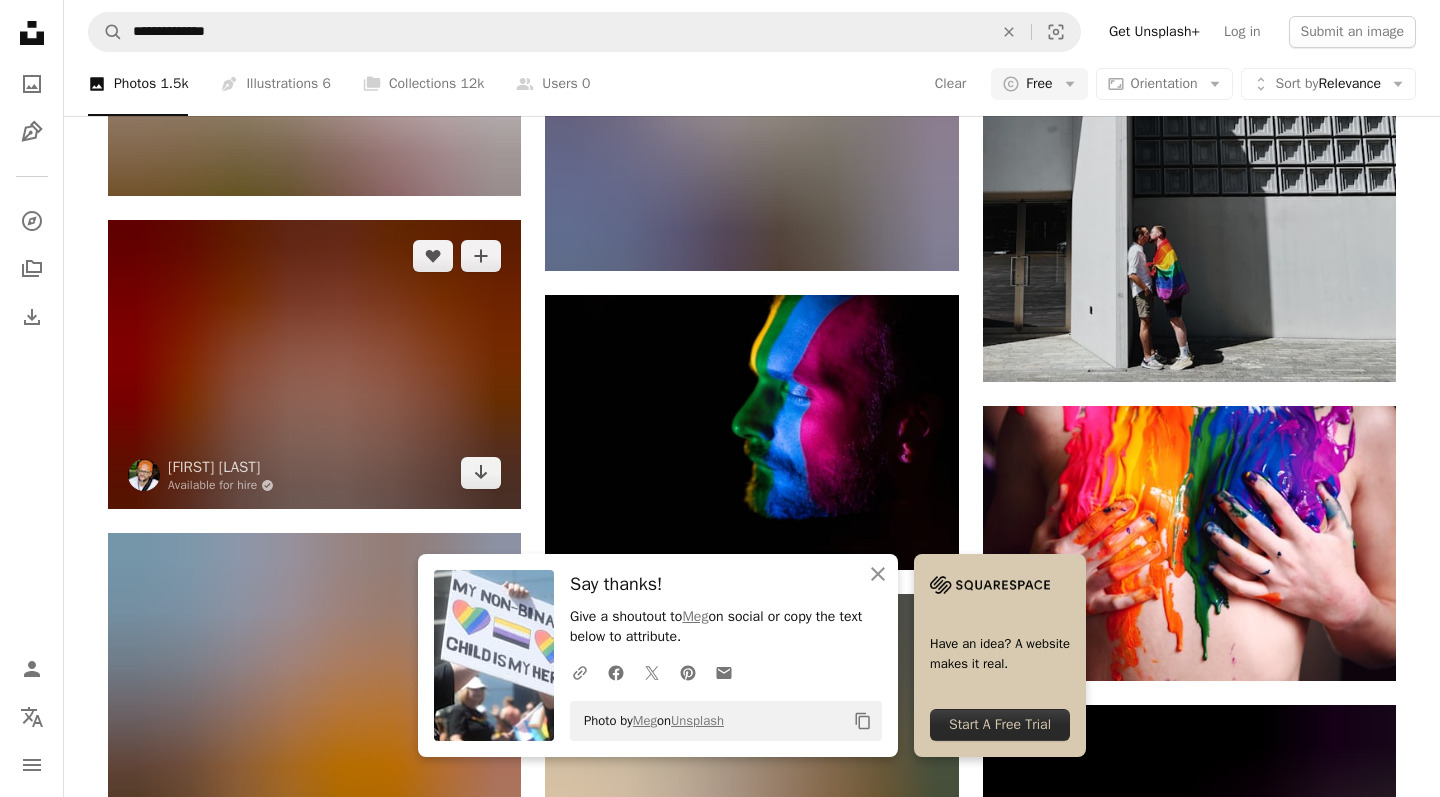 scroll, scrollTop: 10660, scrollLeft: 0, axis: vertical 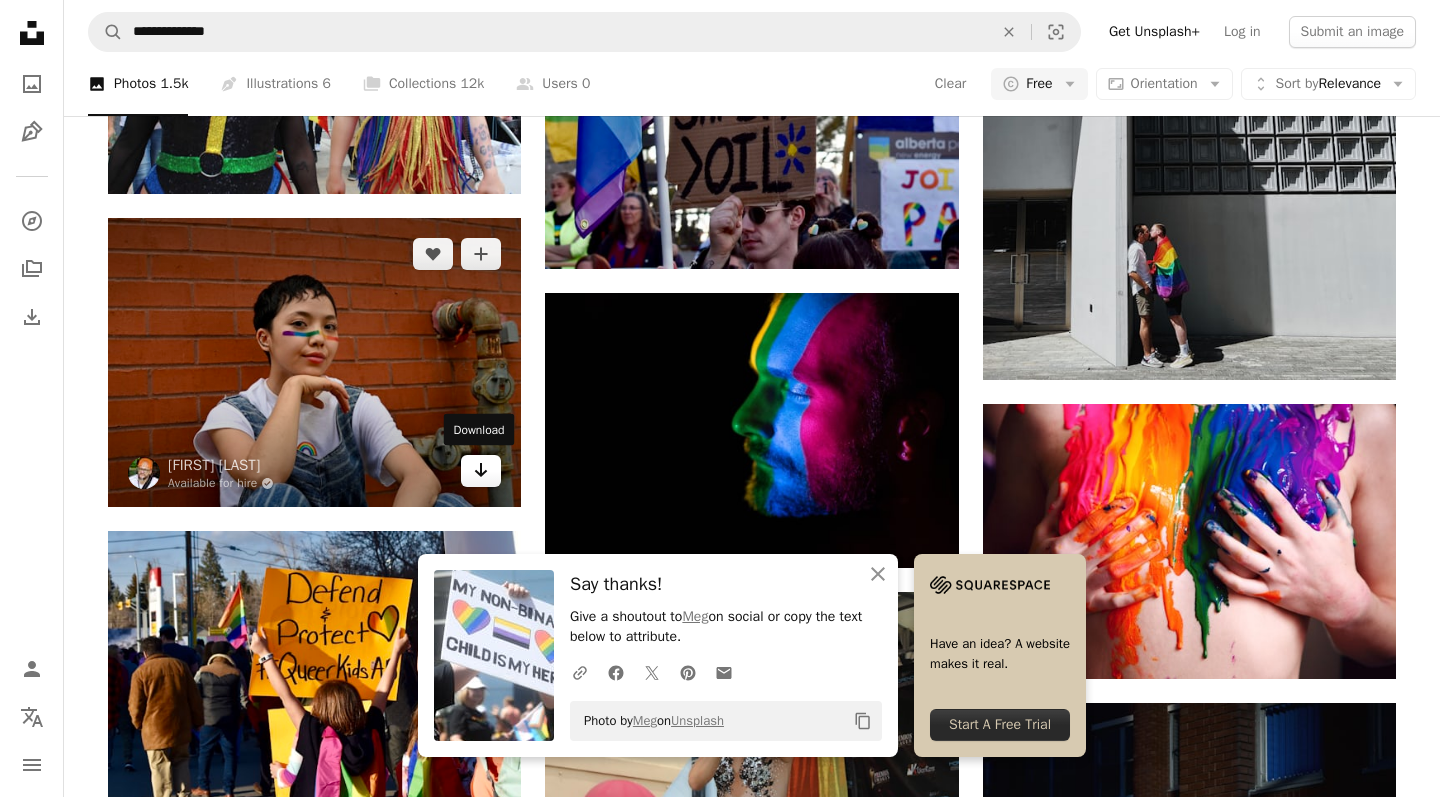 click on "Arrow pointing down" 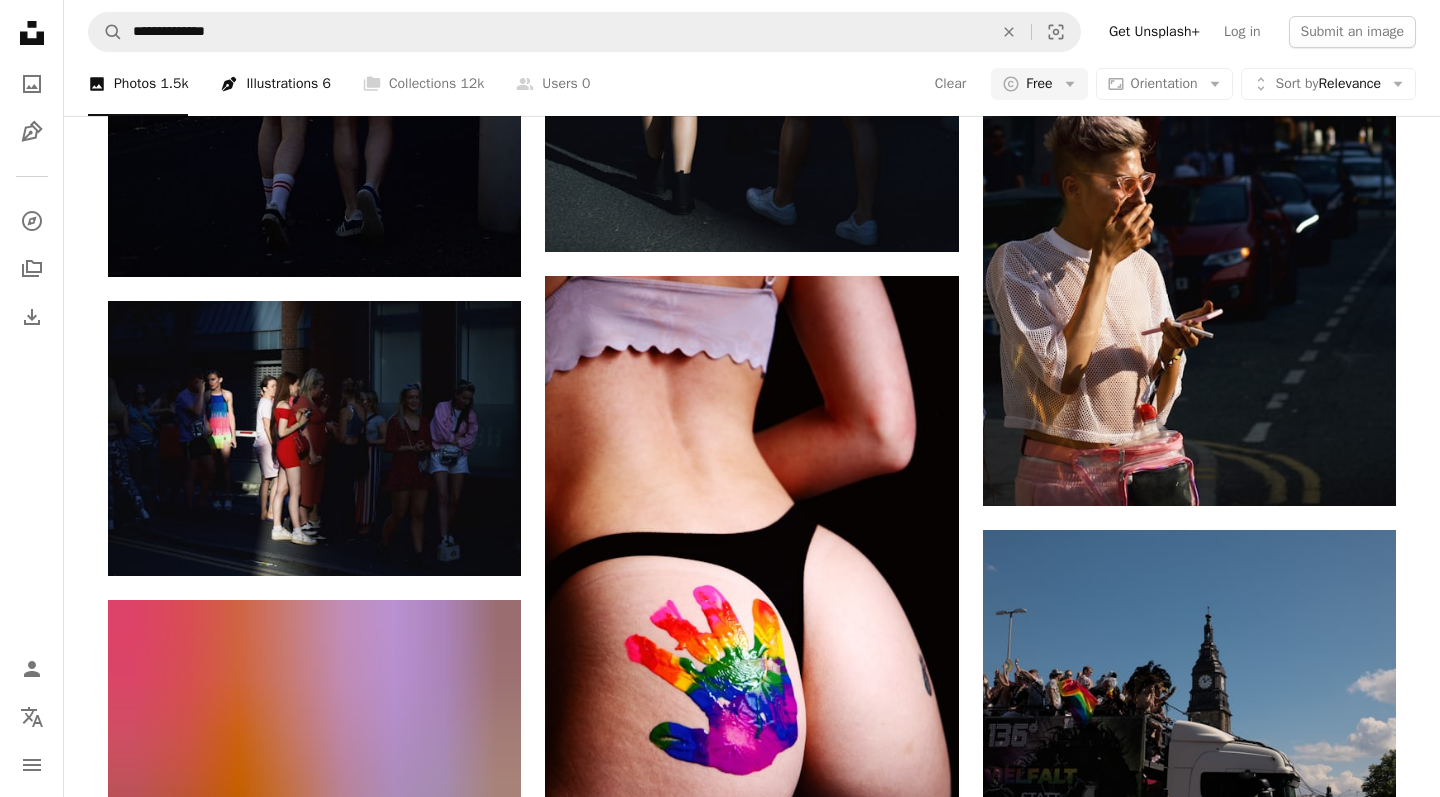 scroll, scrollTop: 14655, scrollLeft: 0, axis: vertical 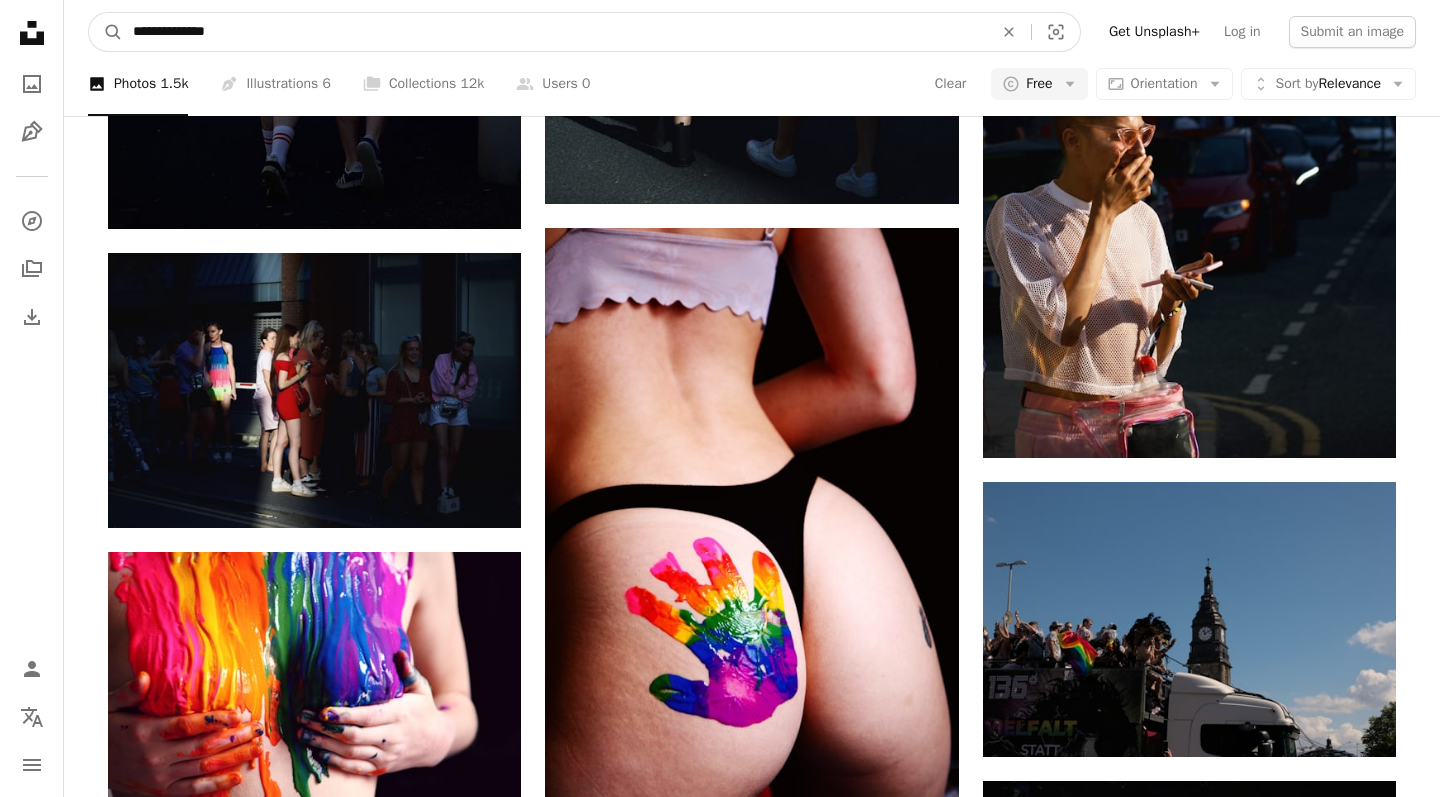 click on "**********" at bounding box center [555, 32] 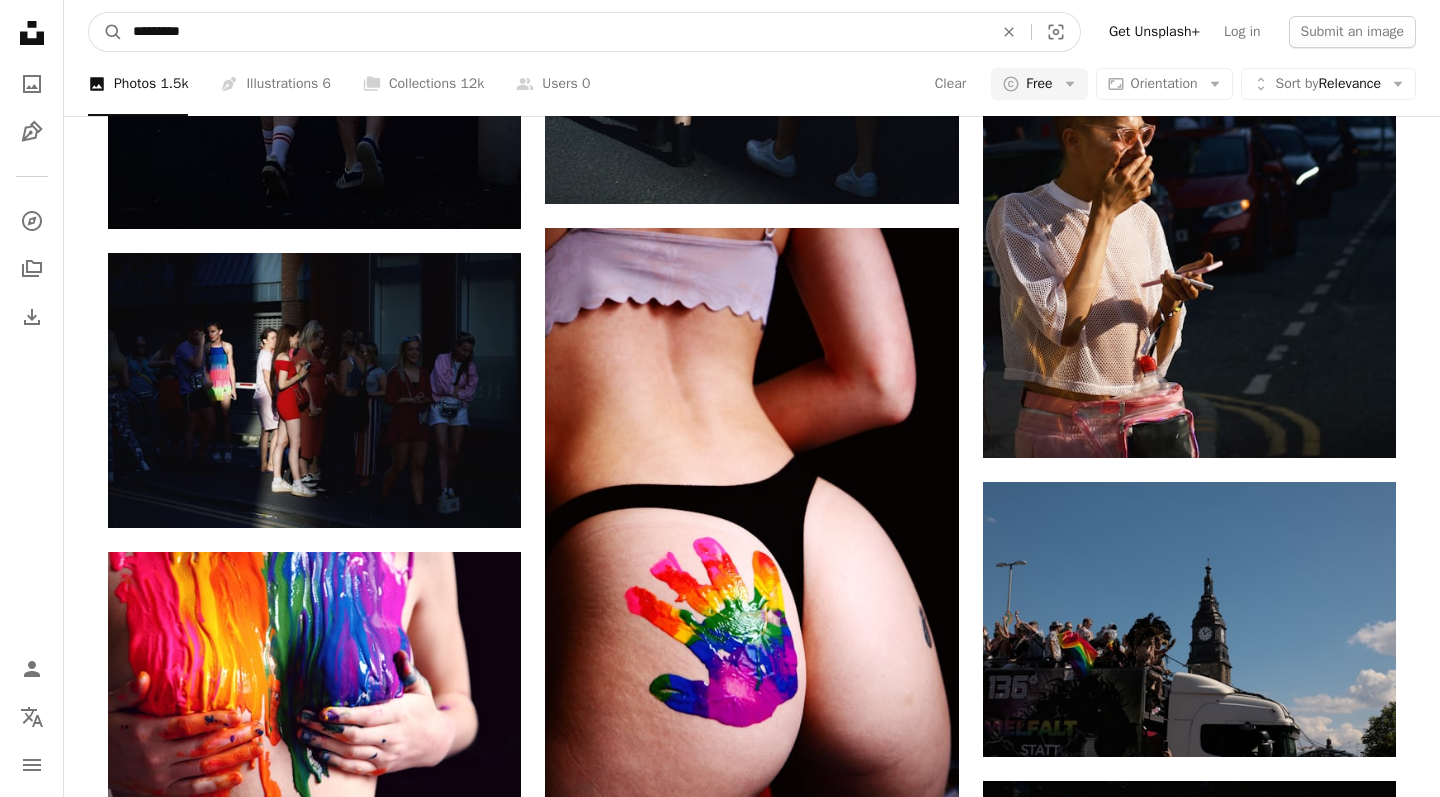 type on "********" 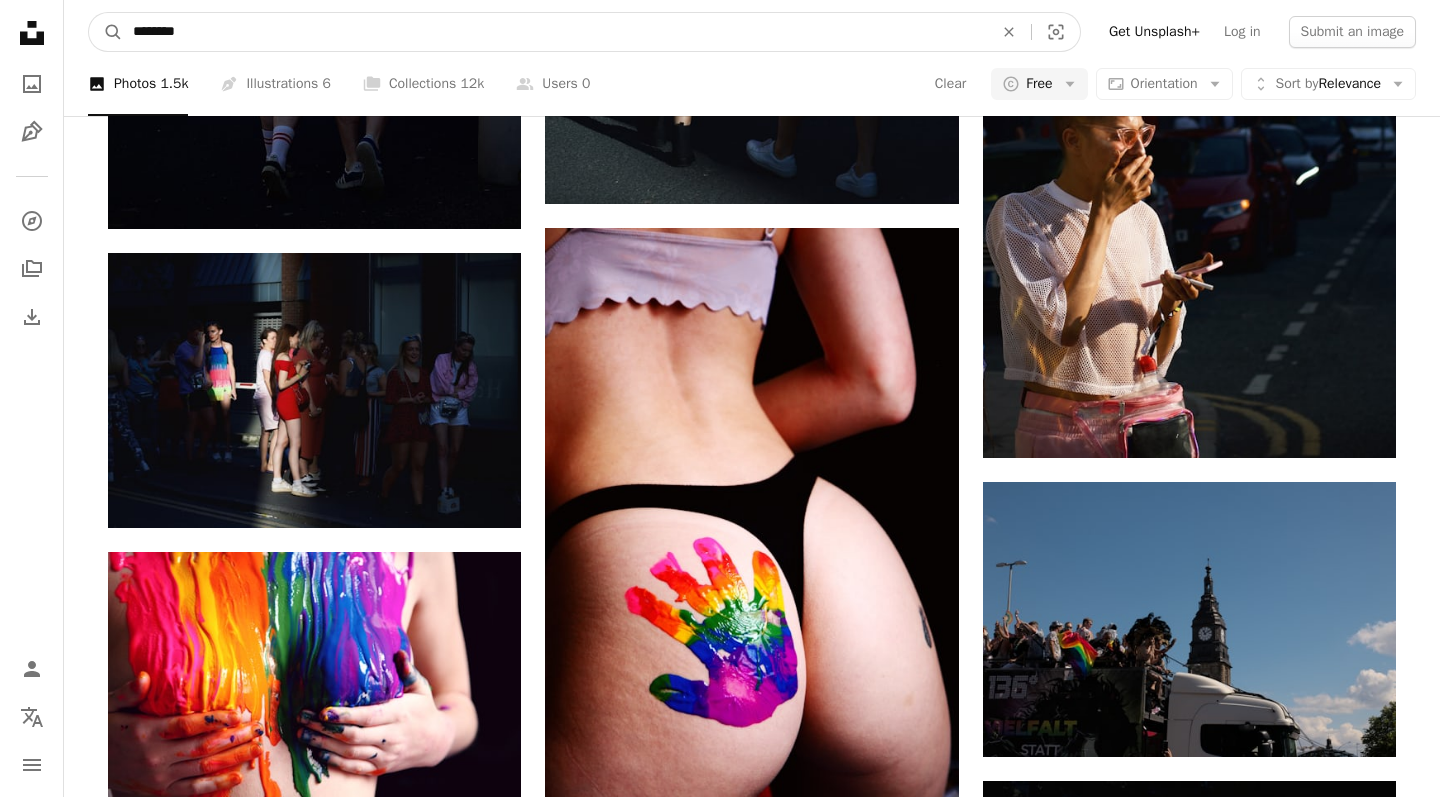 click on "A magnifying glass" at bounding box center [106, 32] 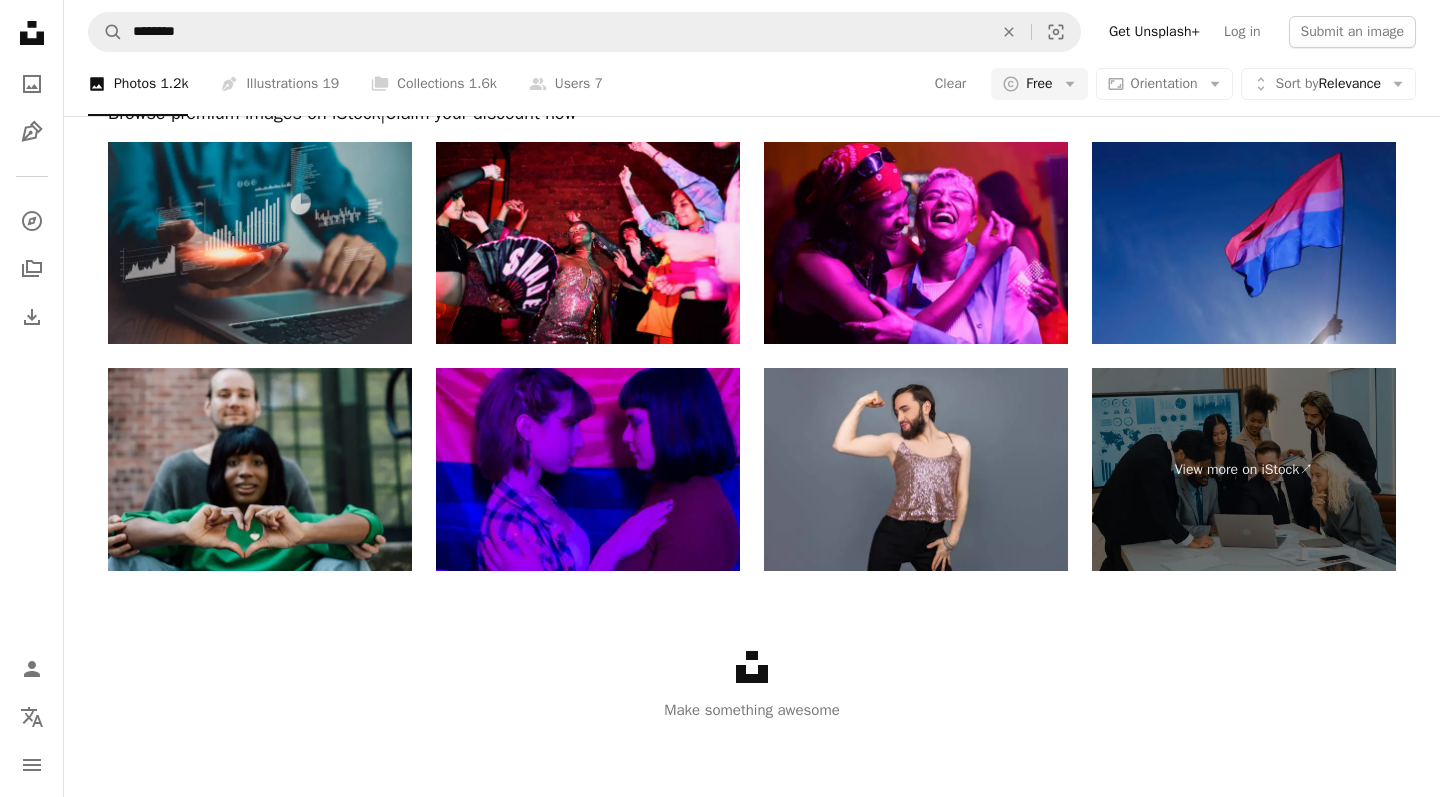 scroll, scrollTop: 4129, scrollLeft: 0, axis: vertical 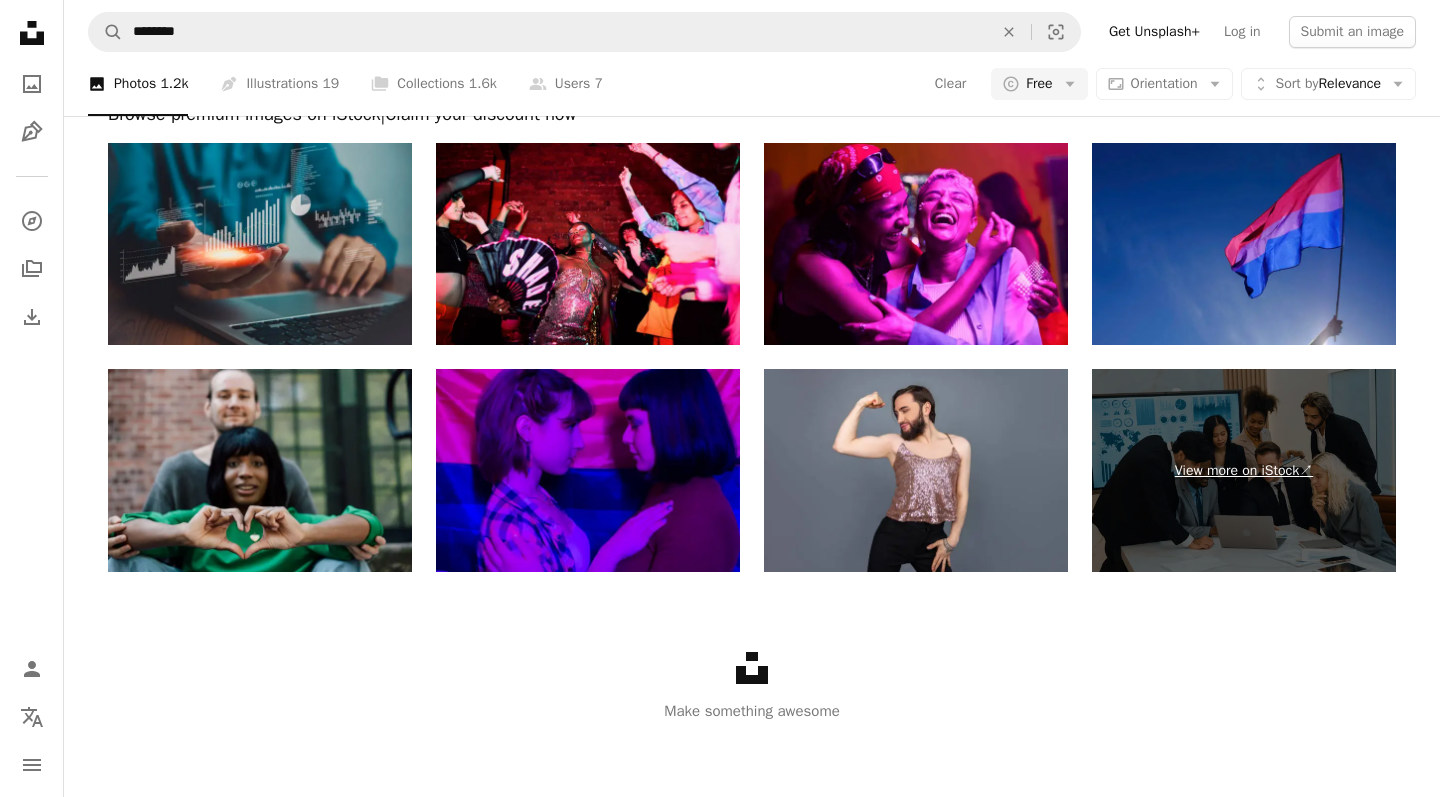 click on "View more on iStock  ↗" at bounding box center [1244, 470] 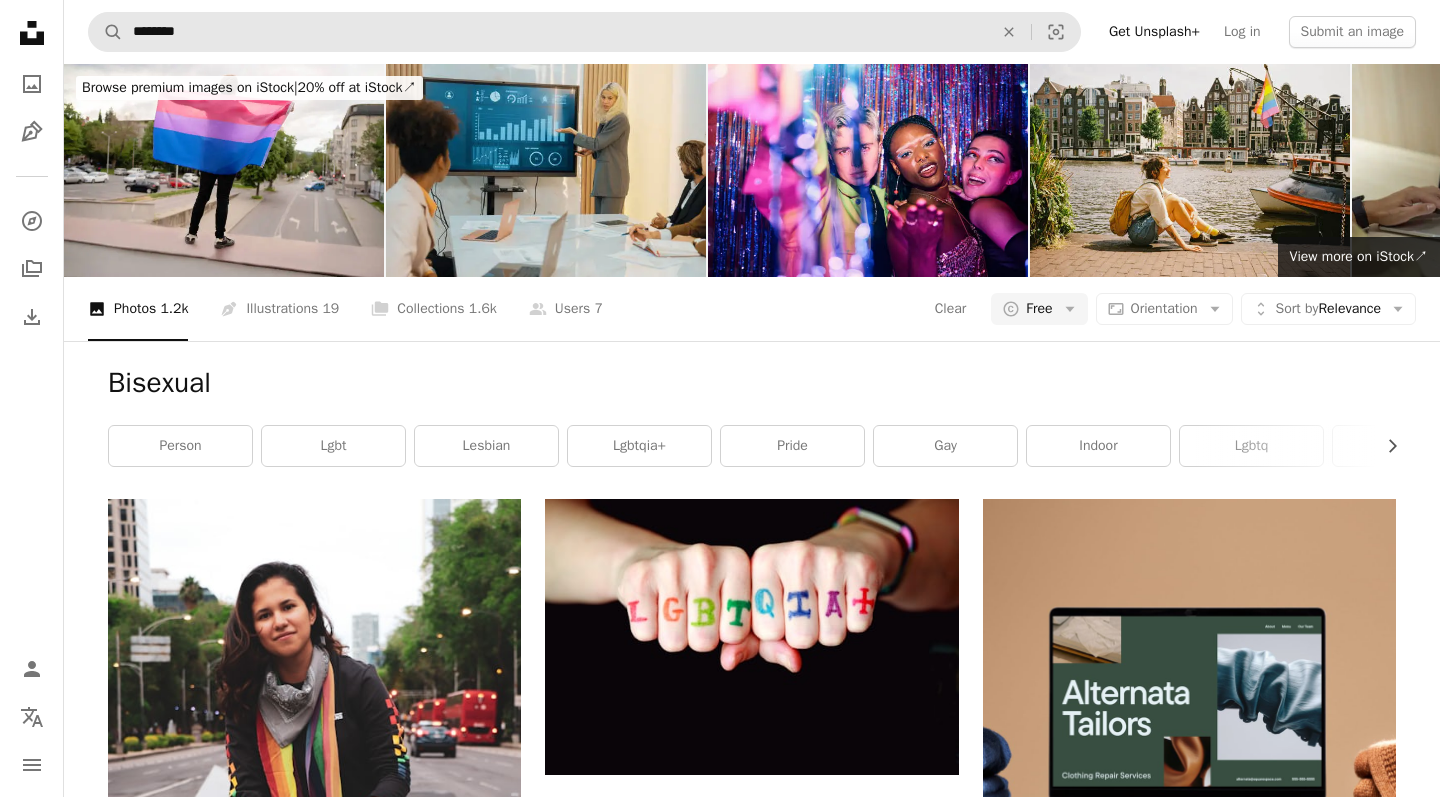 scroll, scrollTop: 0, scrollLeft: 0, axis: both 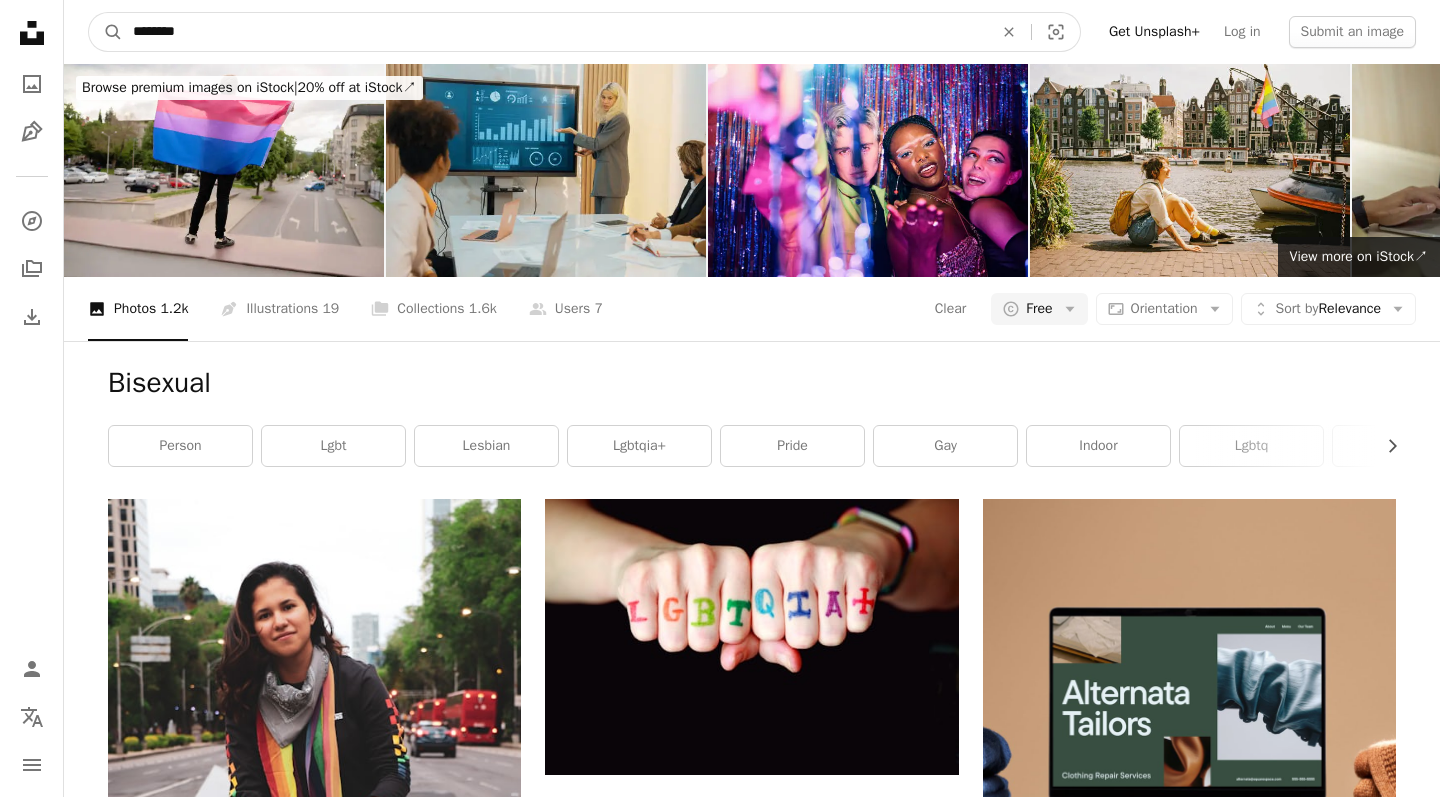 click on "********" at bounding box center (555, 32) 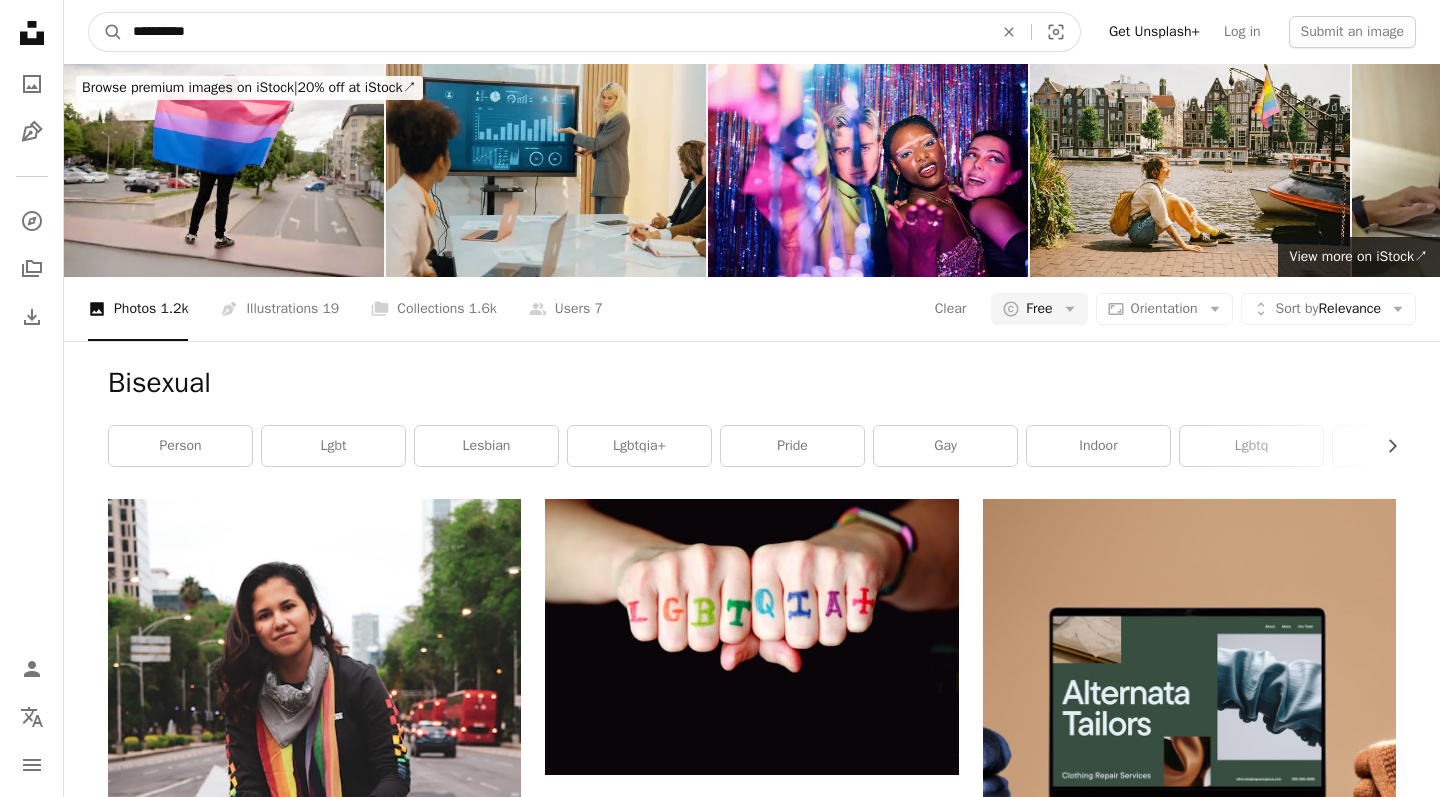 type on "**********" 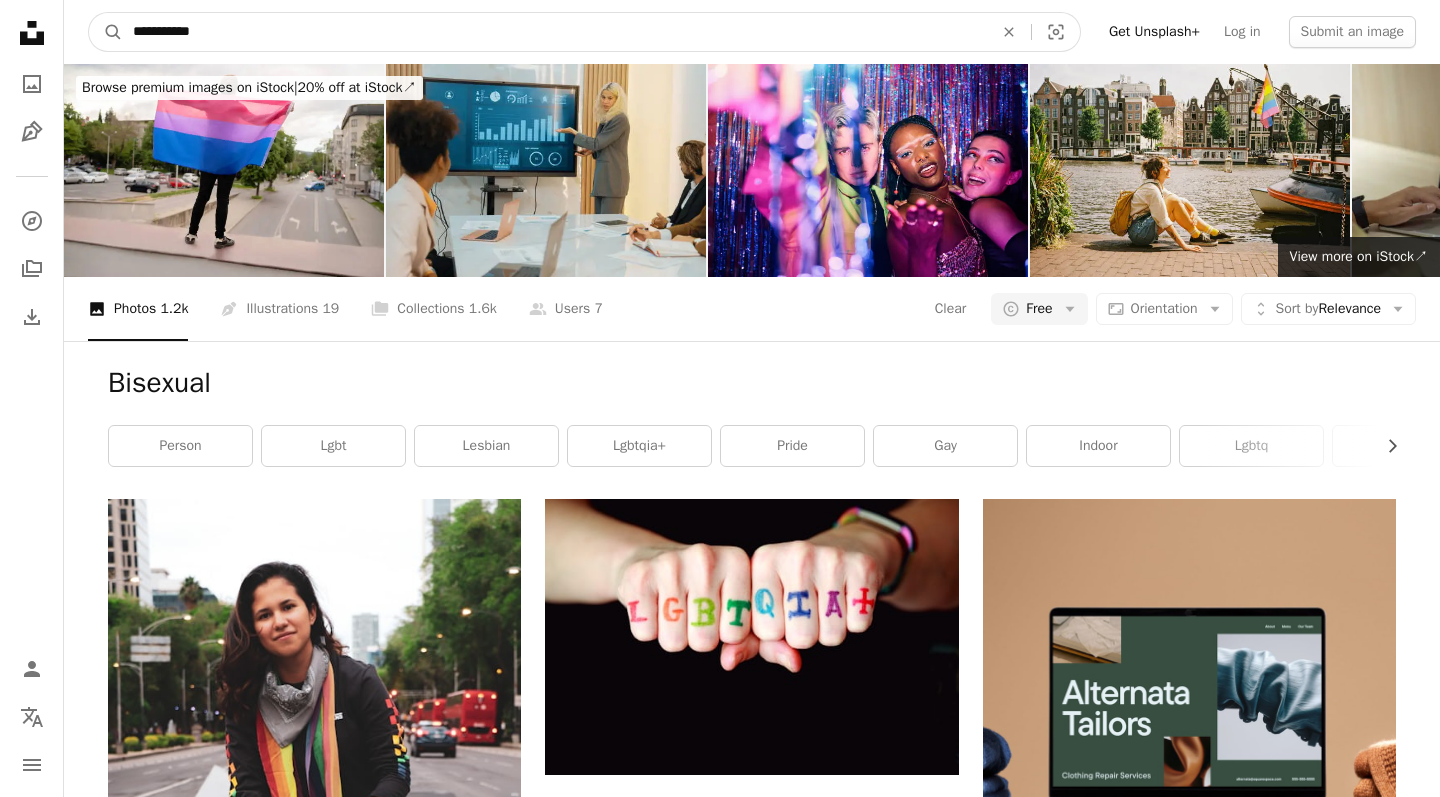 click on "A magnifying glass" at bounding box center (106, 32) 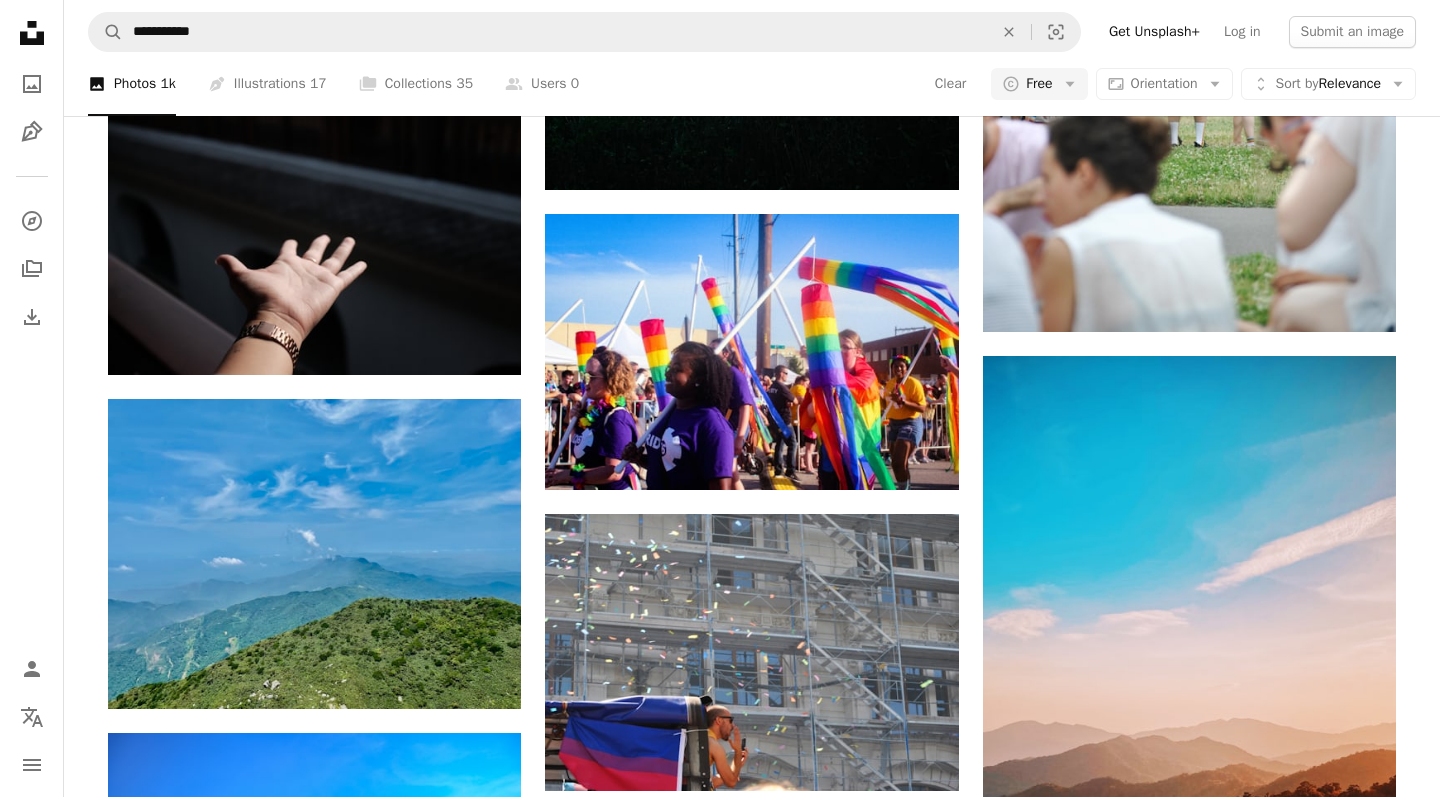 scroll, scrollTop: 881, scrollLeft: 0, axis: vertical 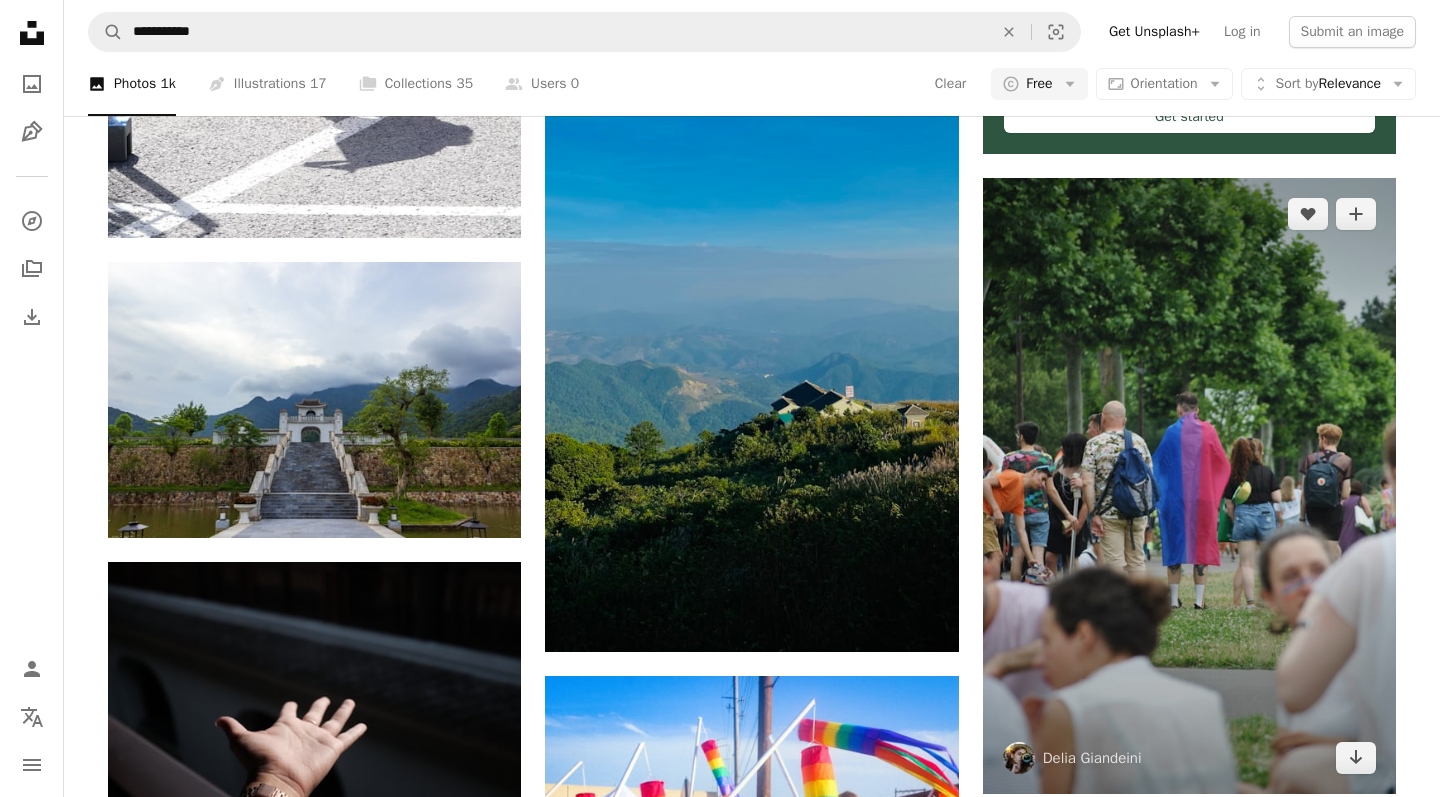 click at bounding box center (1189, 486) 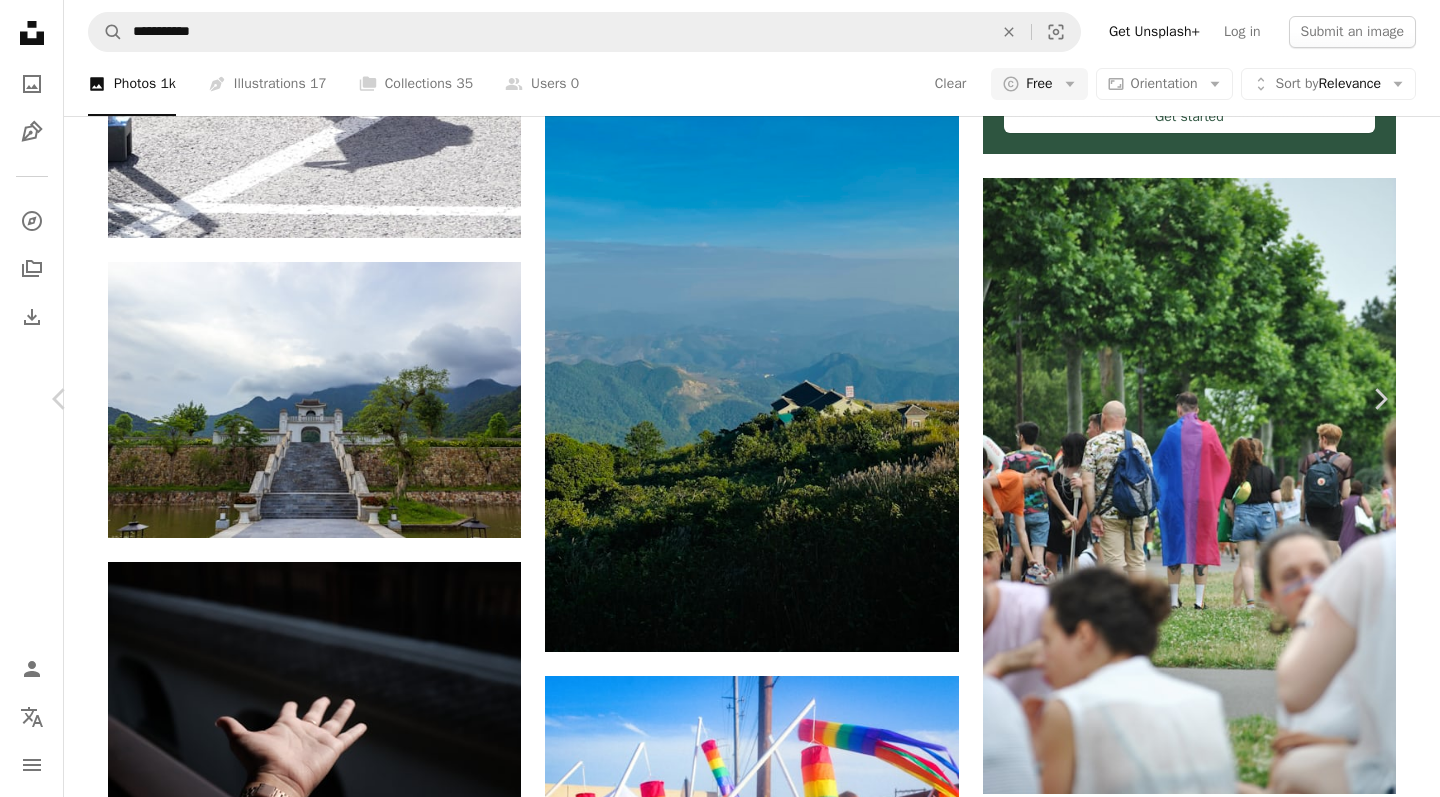 click on "Share" at bounding box center (1124, 4585) 